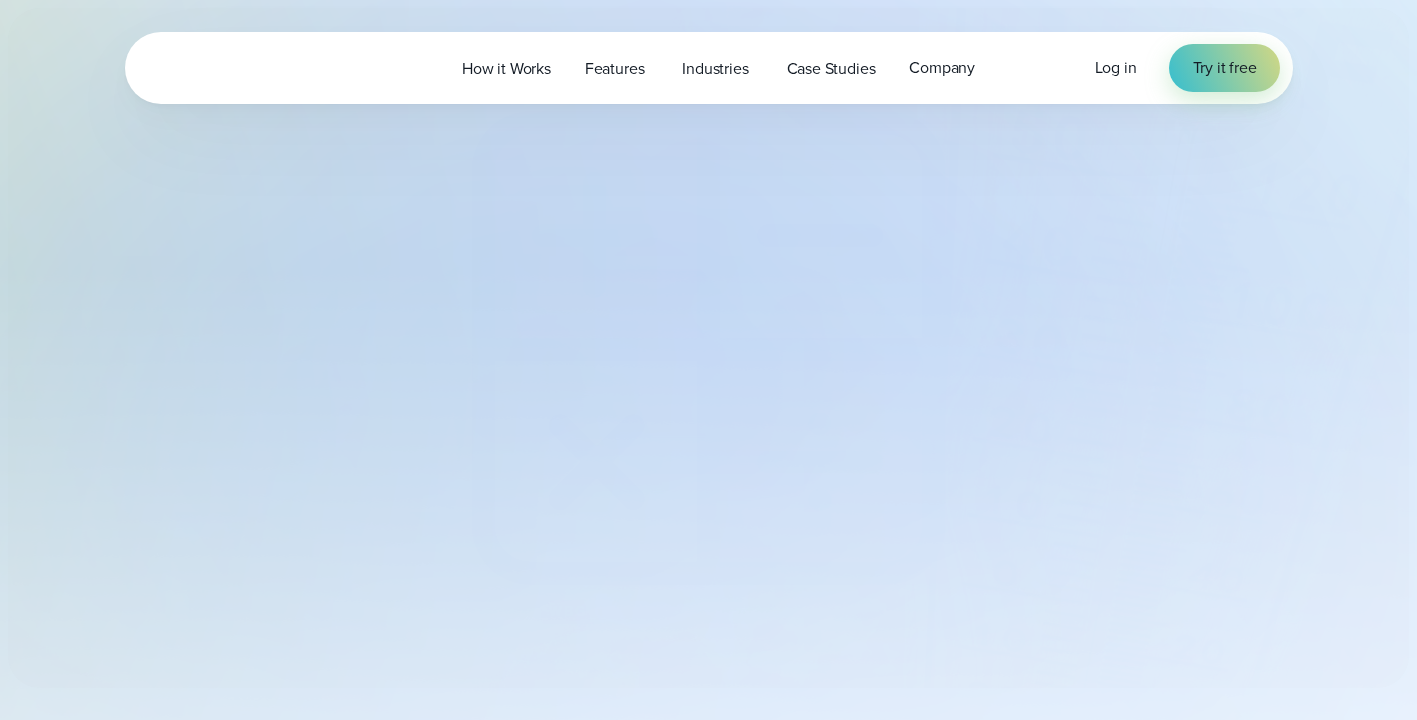 scroll, scrollTop: 0, scrollLeft: 0, axis: both 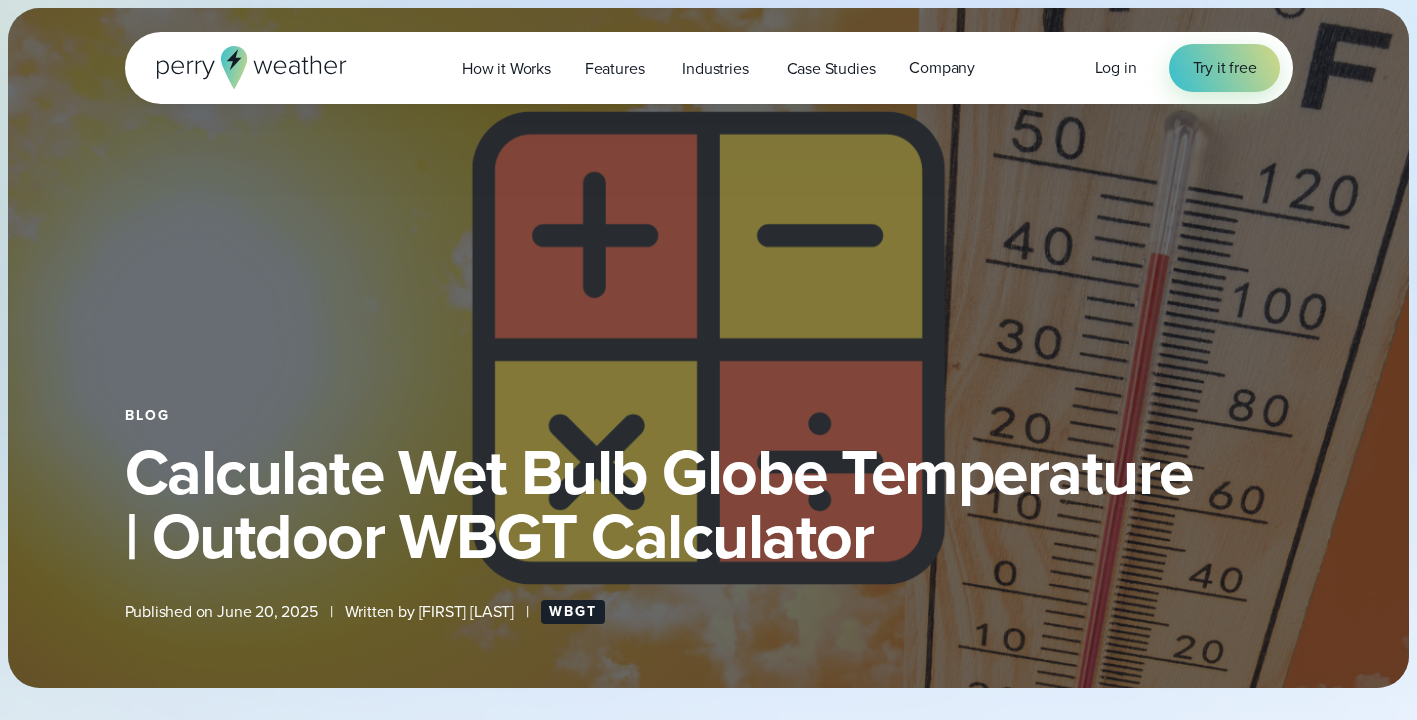type on "*******" 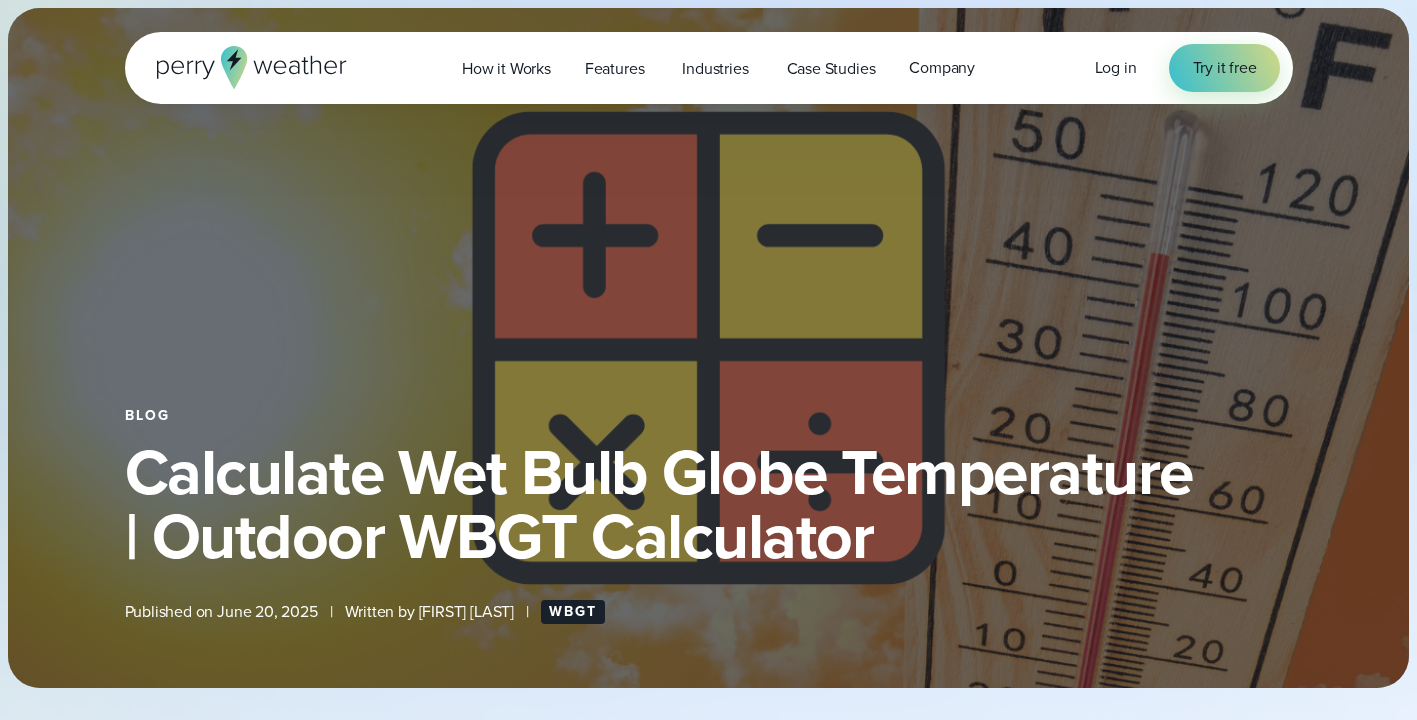 scroll, scrollTop: 0, scrollLeft: 0, axis: both 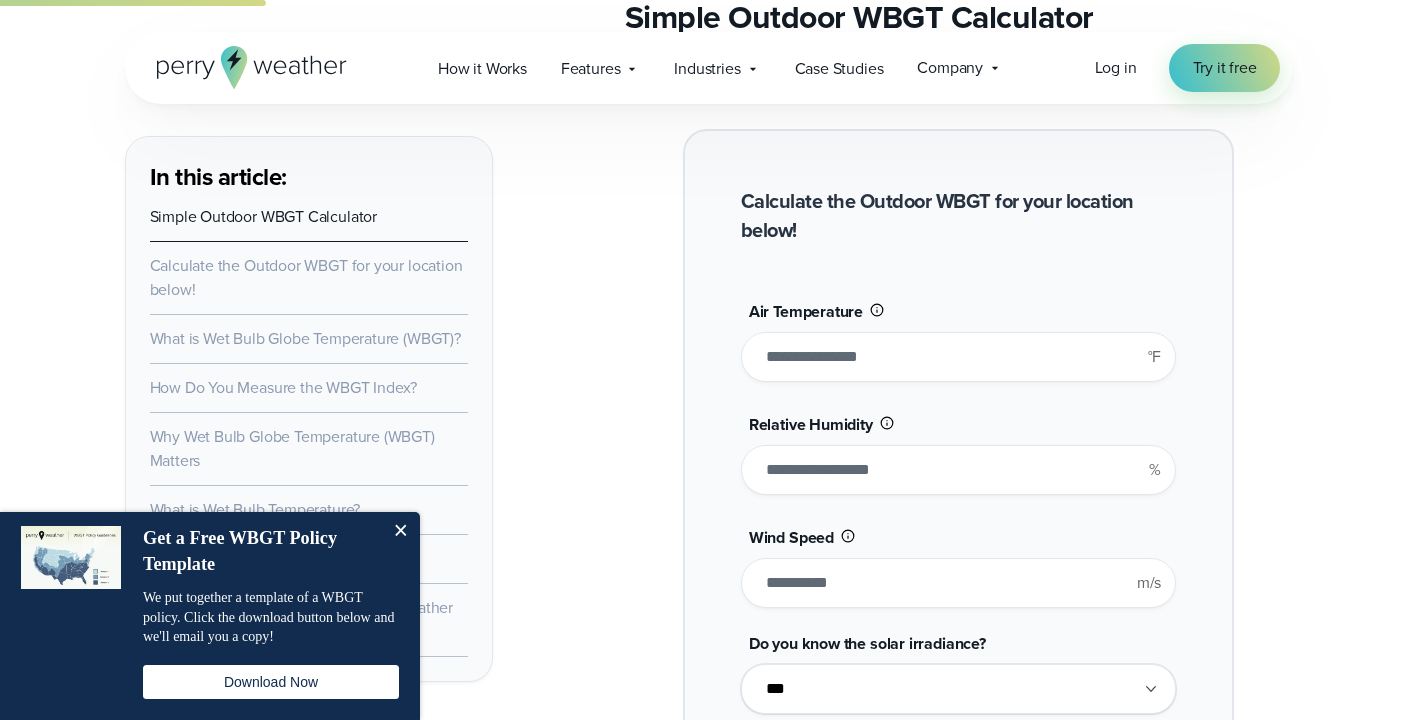 click on "**" at bounding box center [958, 357] 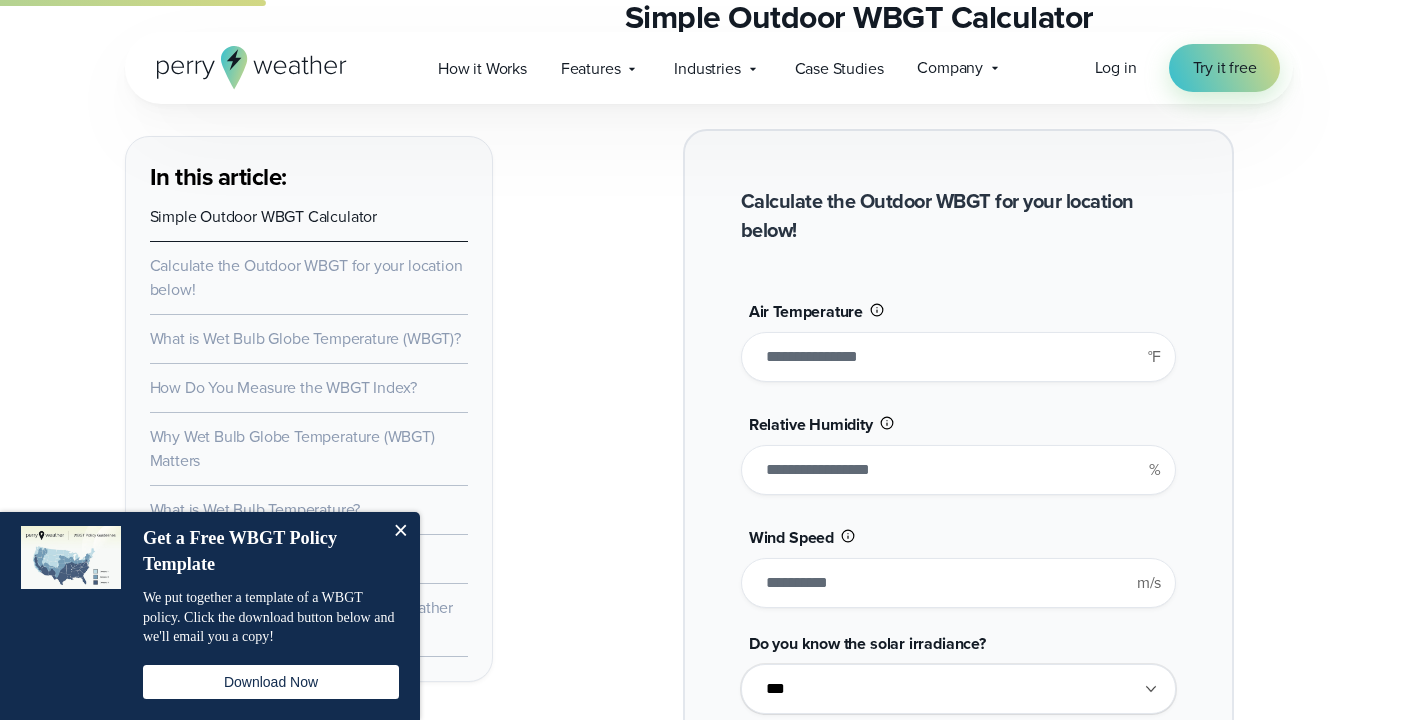 type on "*" 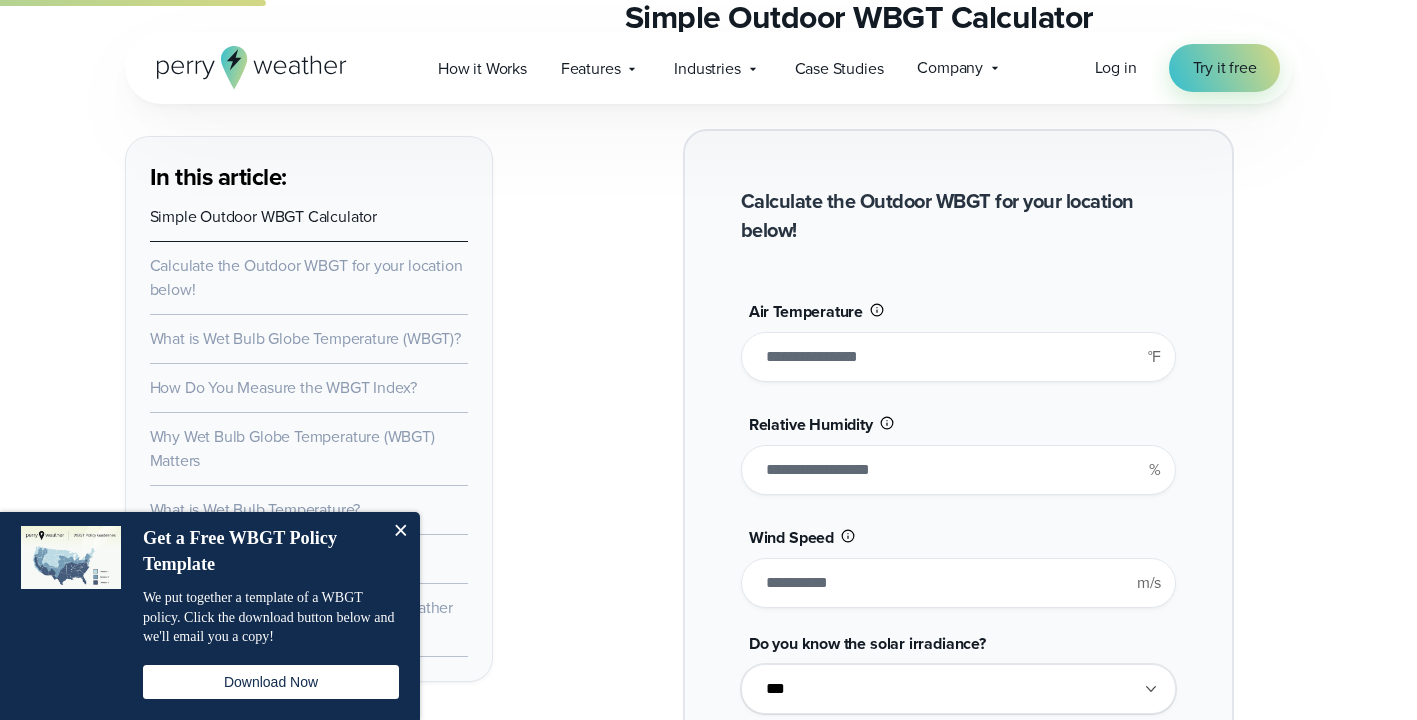 type on "******" 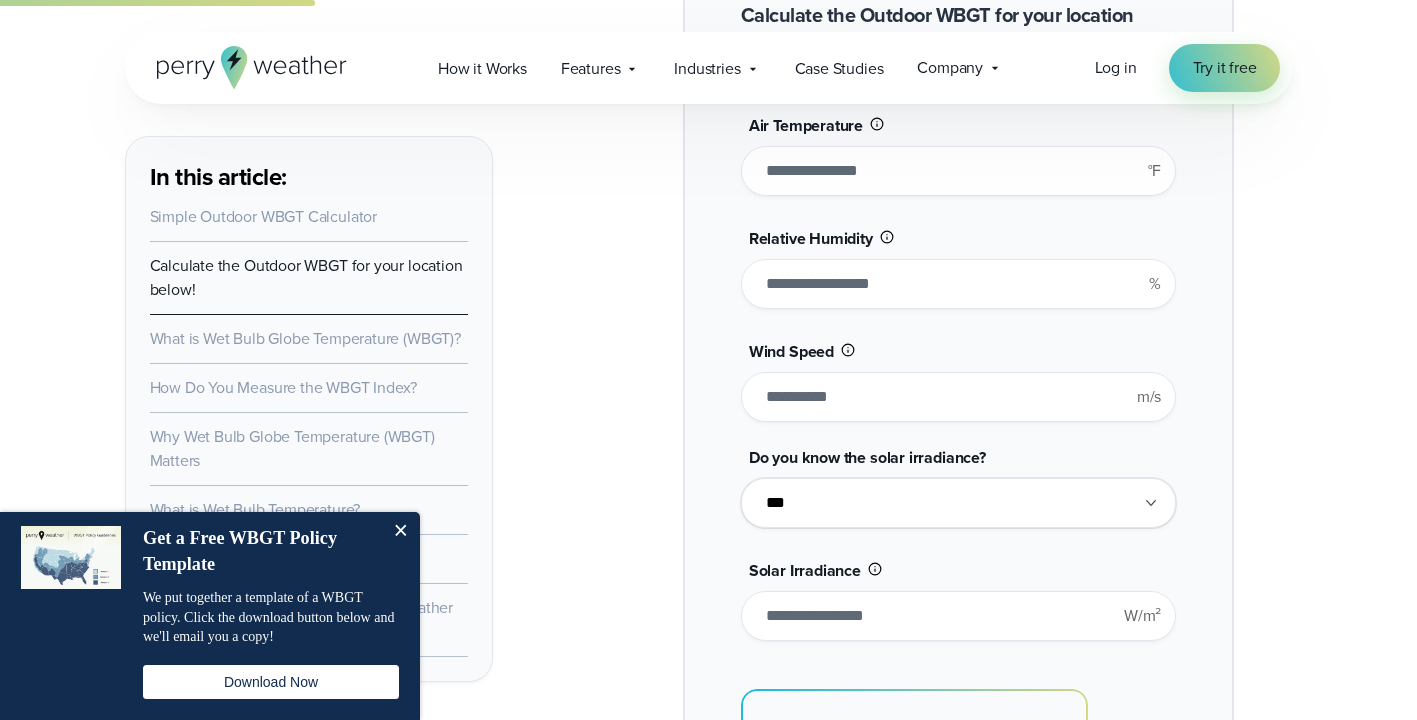 scroll, scrollTop: 1806, scrollLeft: 0, axis: vertical 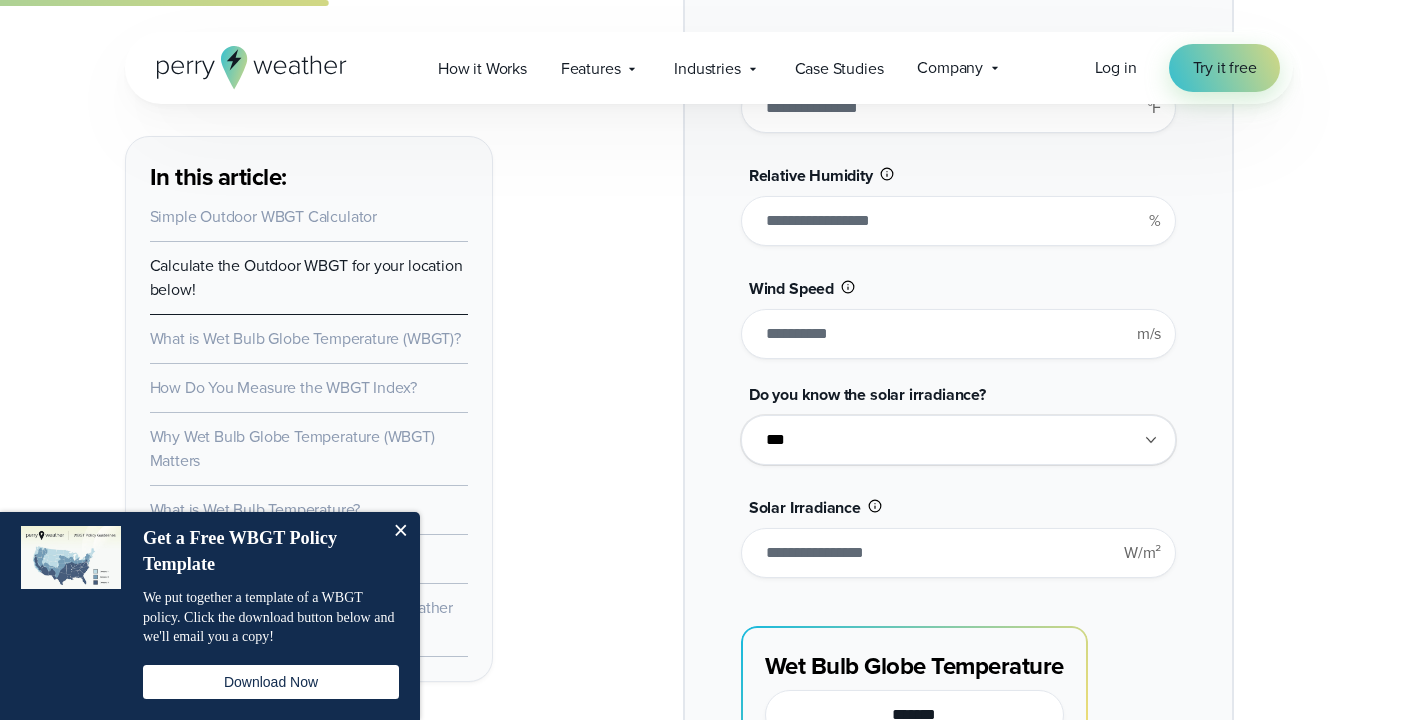type on "**" 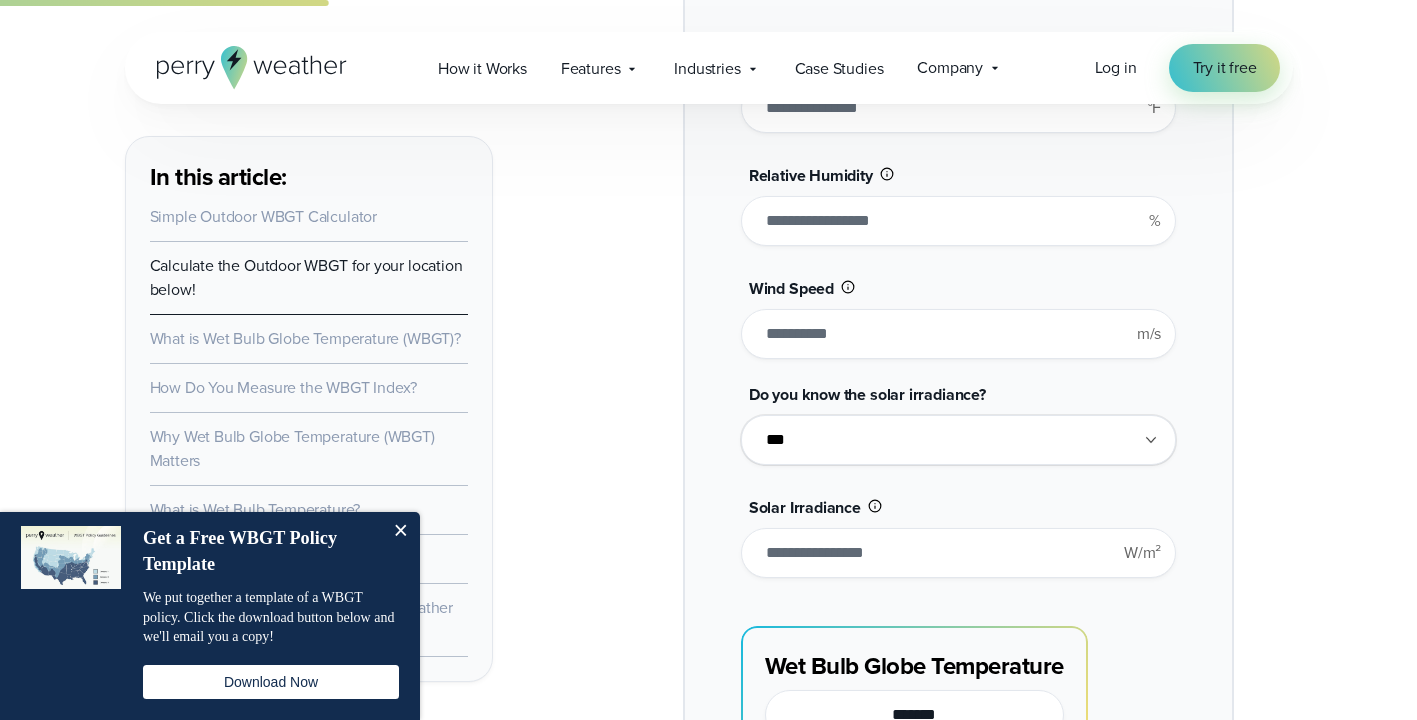 select on "**" 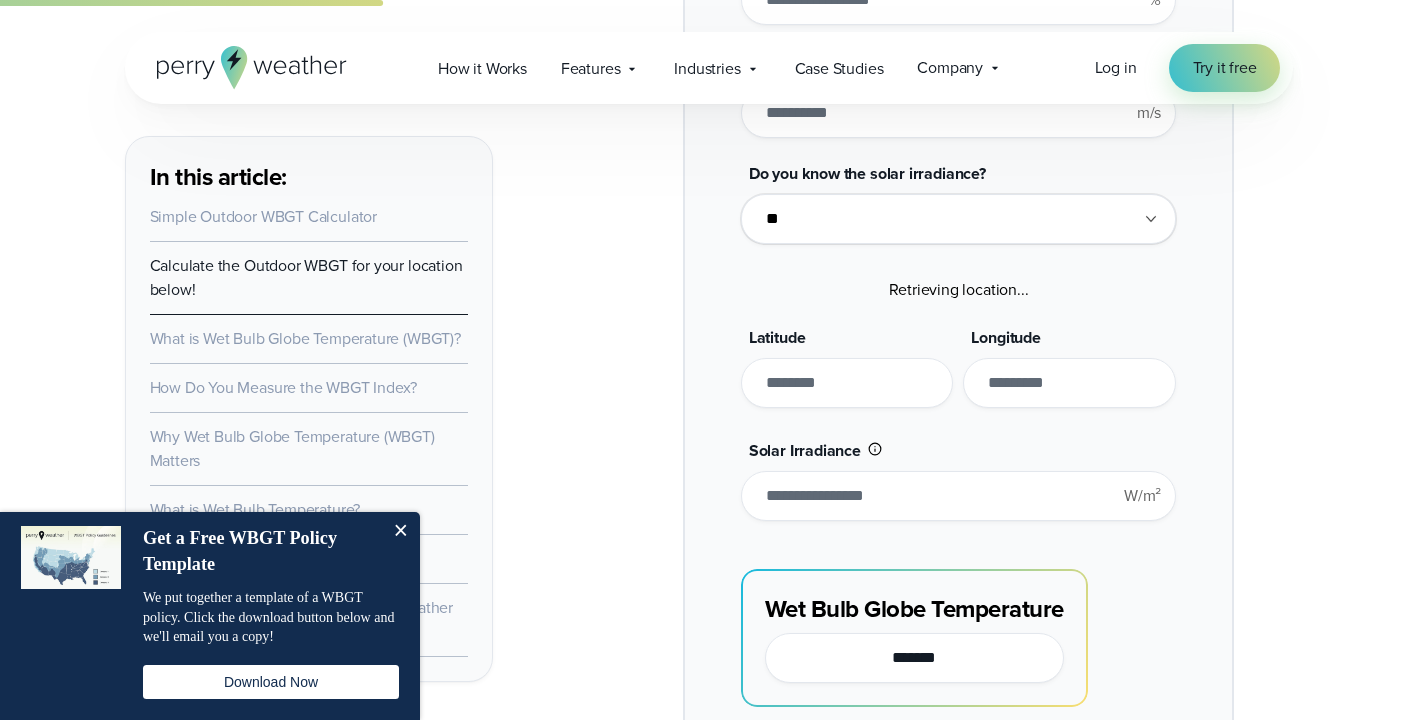 scroll, scrollTop: 2026, scrollLeft: 0, axis: vertical 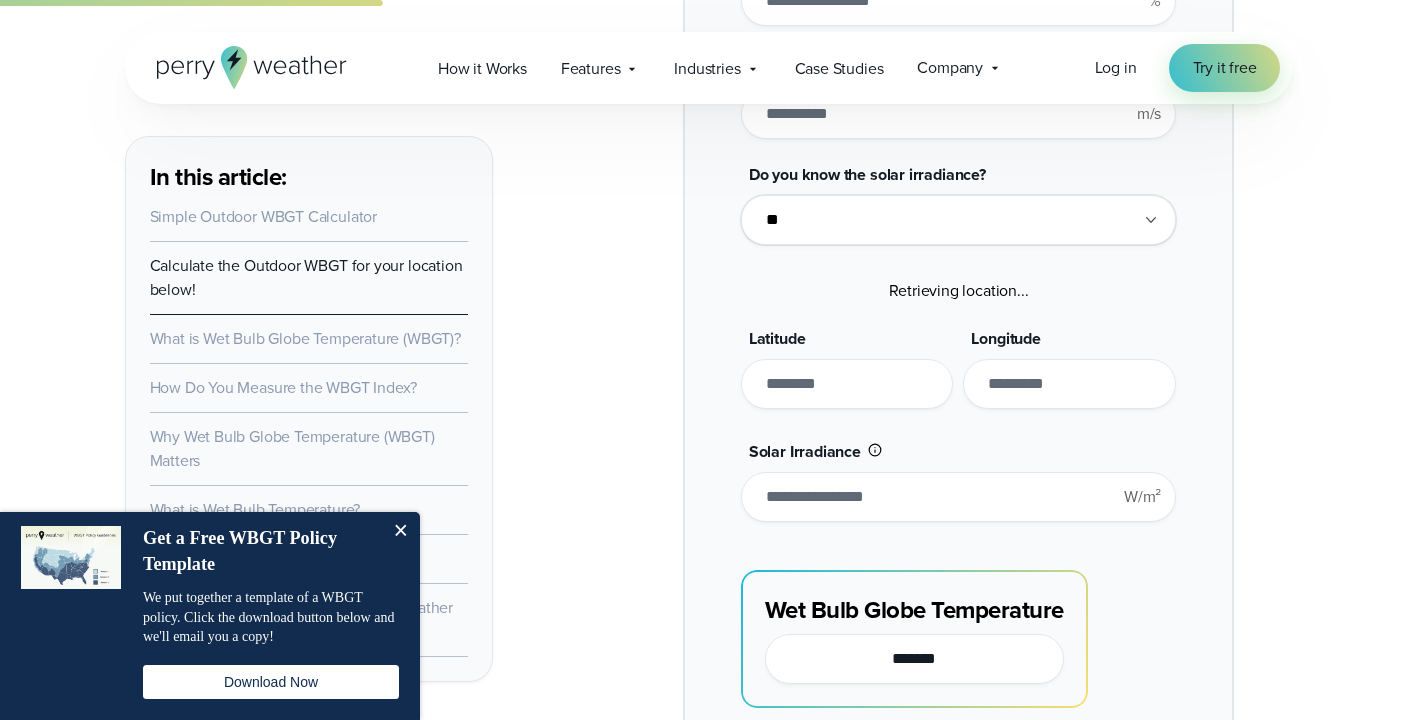 click at bounding box center (400, 532) 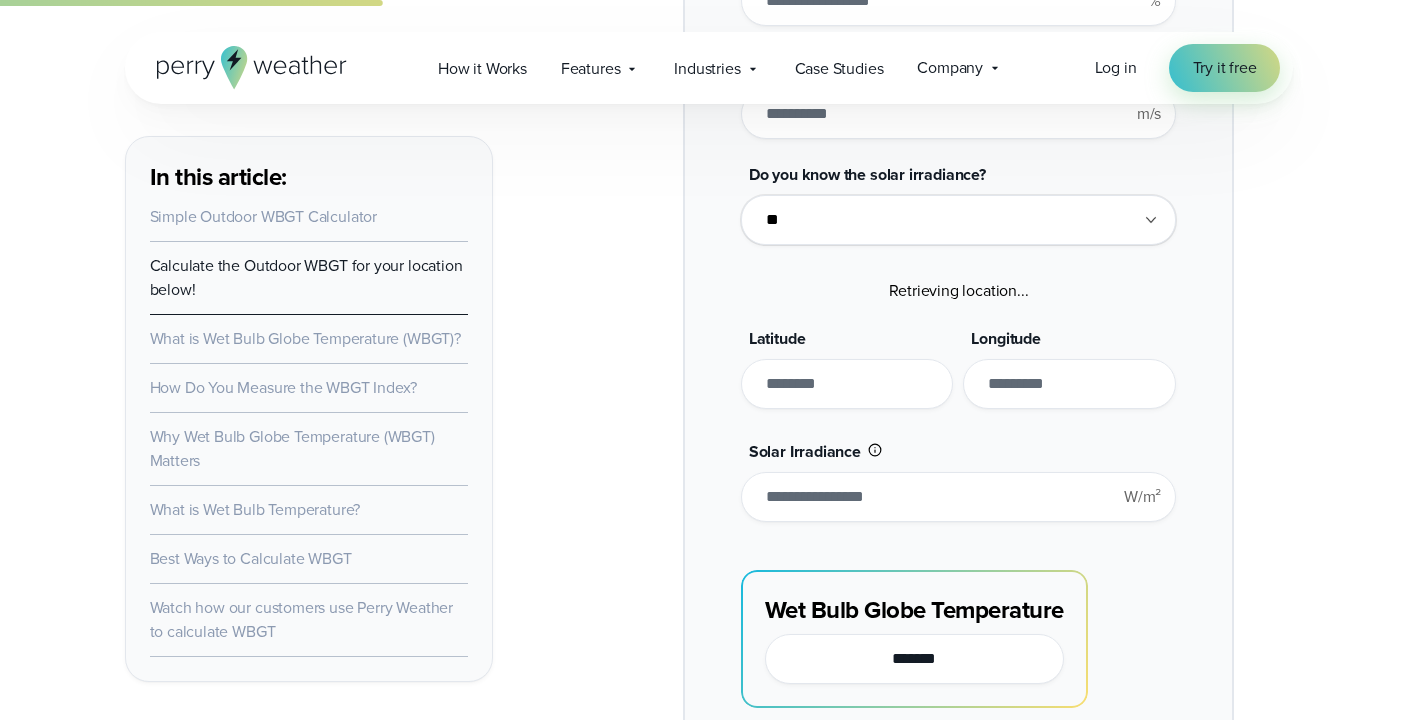 click at bounding box center [847, 384] 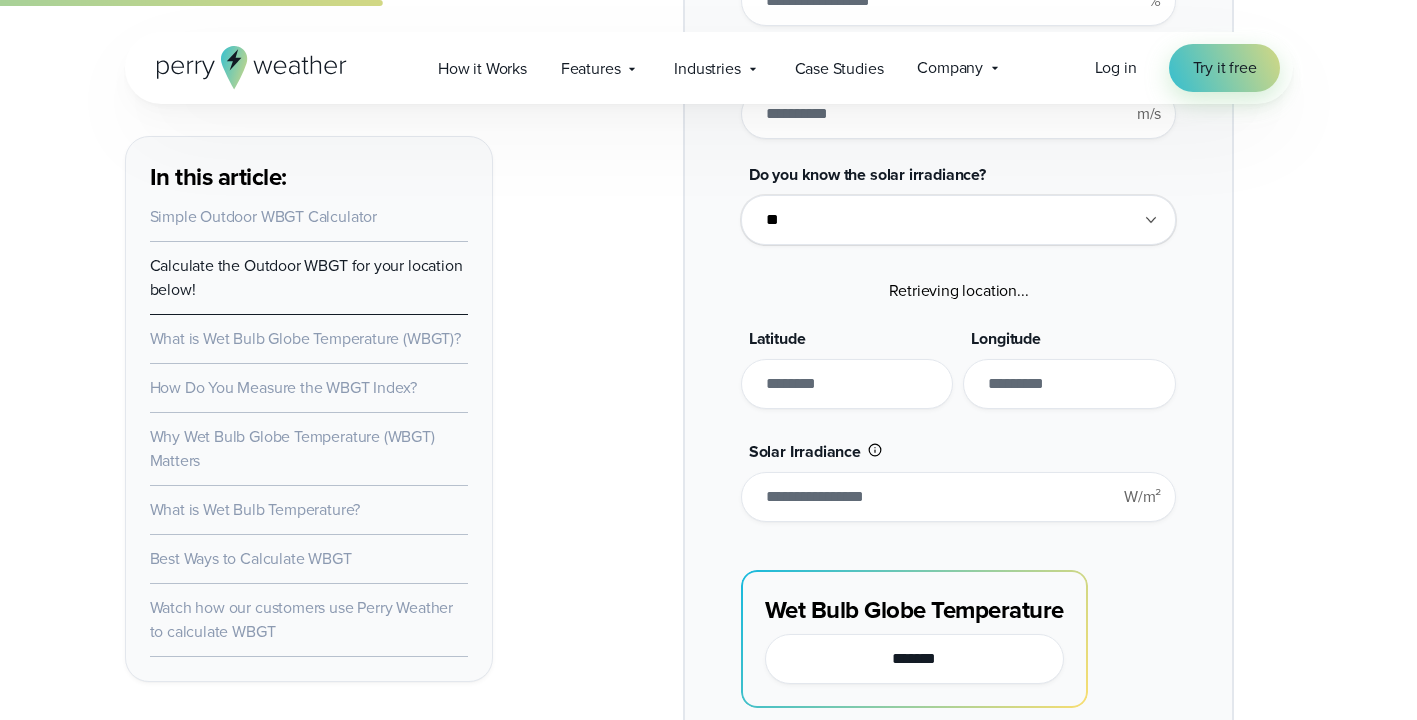 paste on "**********" 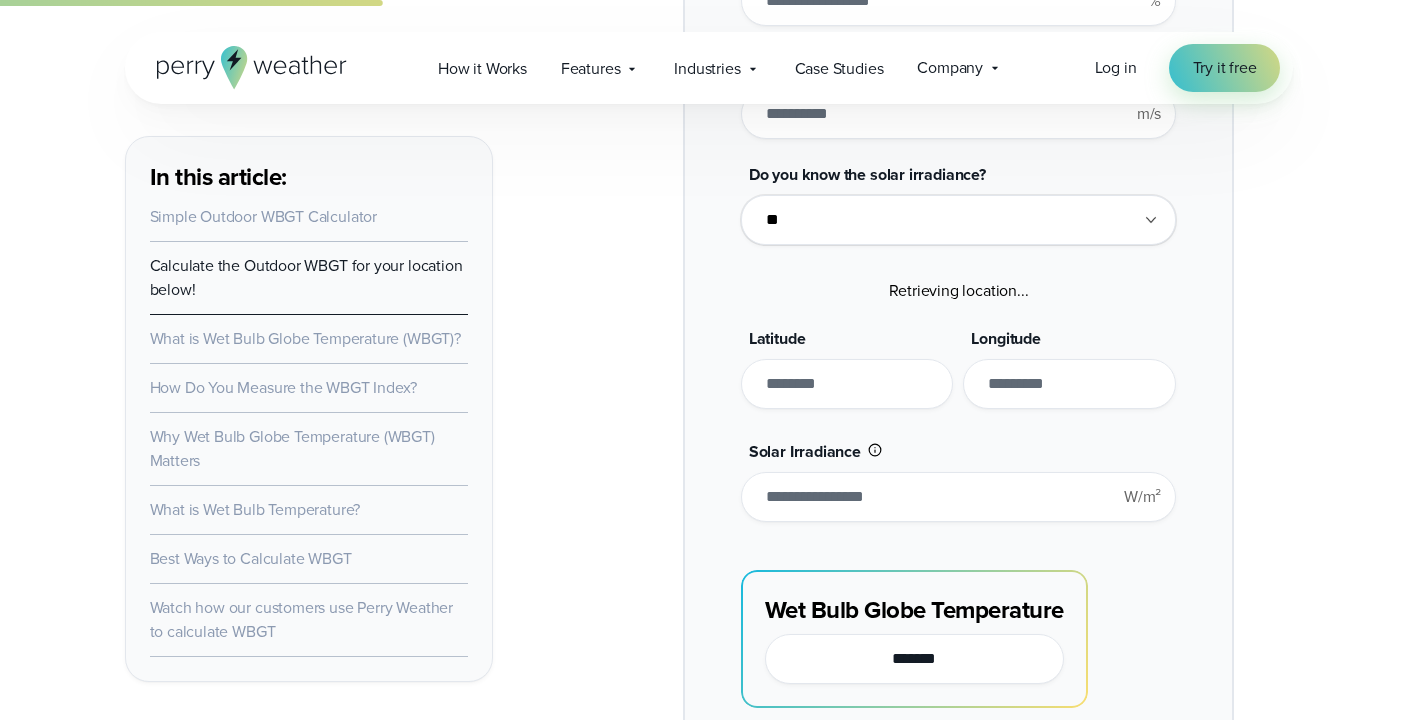 drag, startPoint x: 824, startPoint y: 387, endPoint x: 877, endPoint y: 384, distance: 53.08484 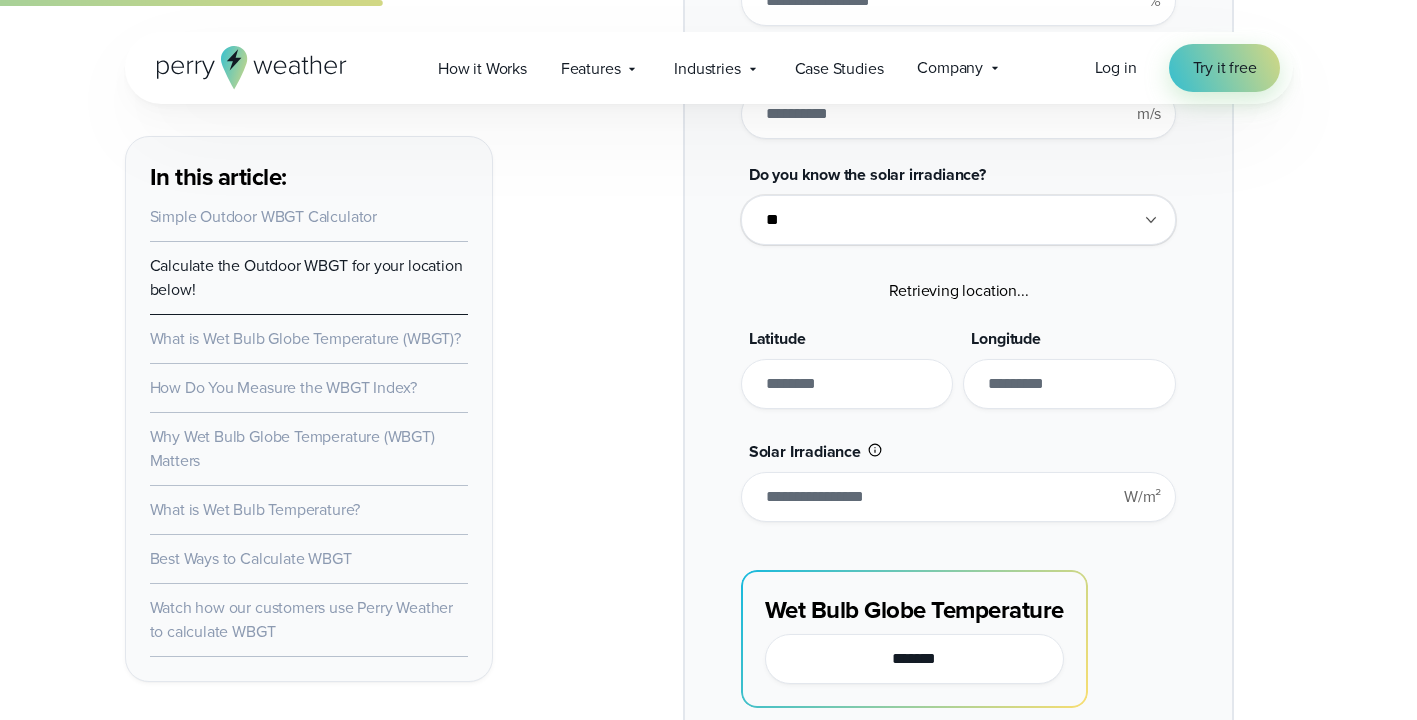 paste on "*******" 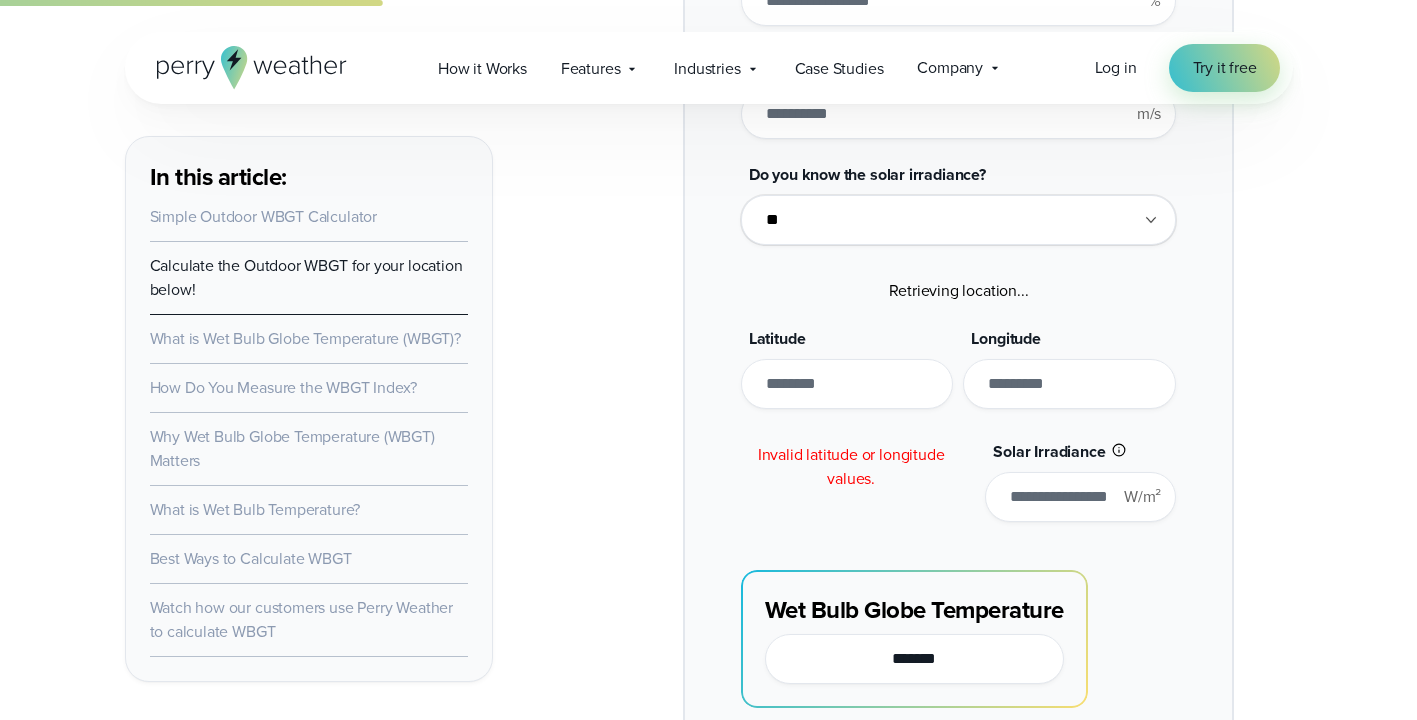 click on "*******" at bounding box center (1069, 384) 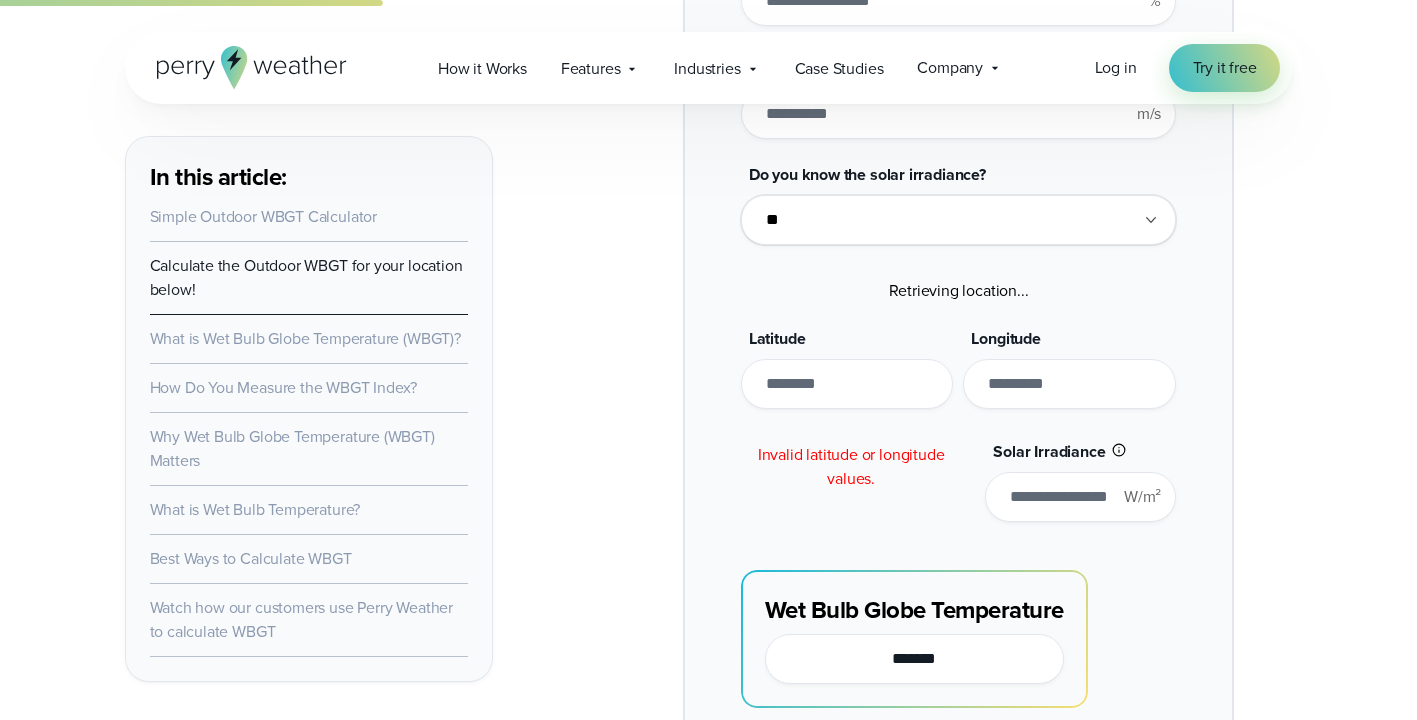 type on "********" 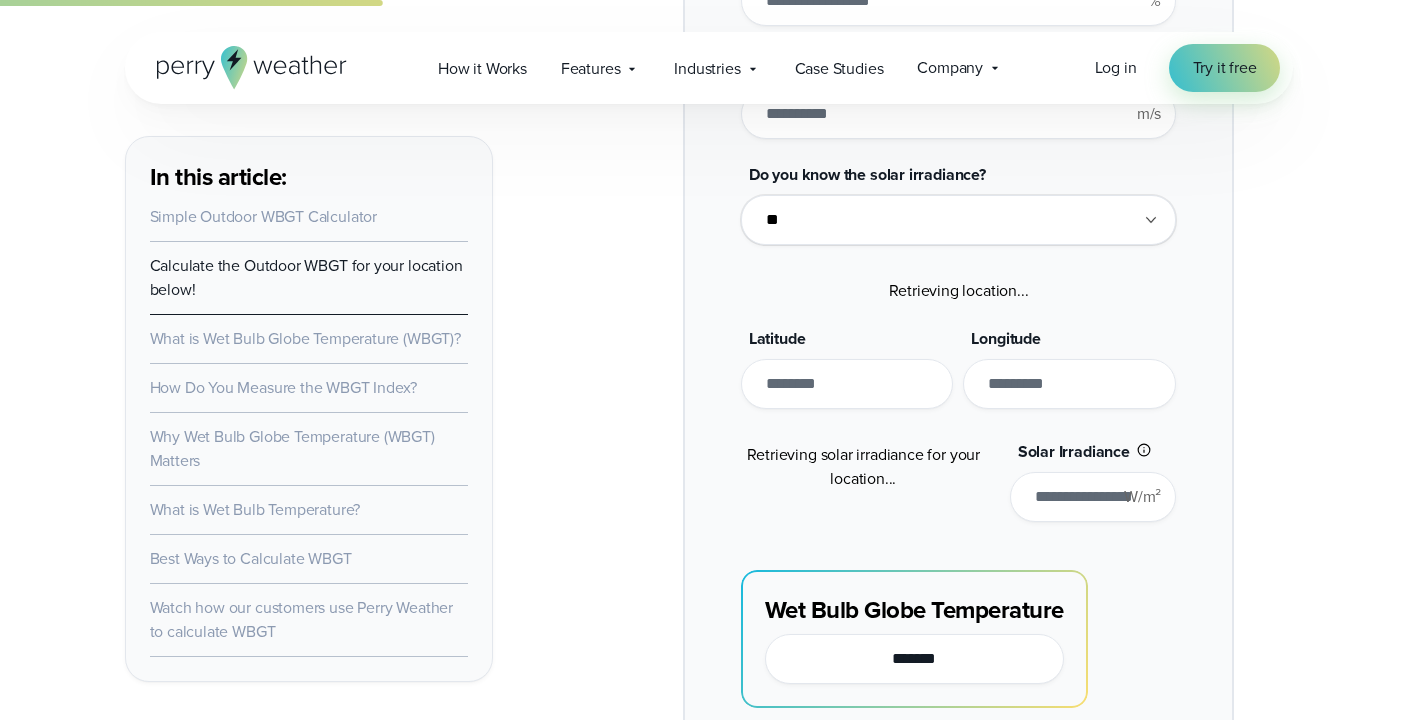 type on "*" 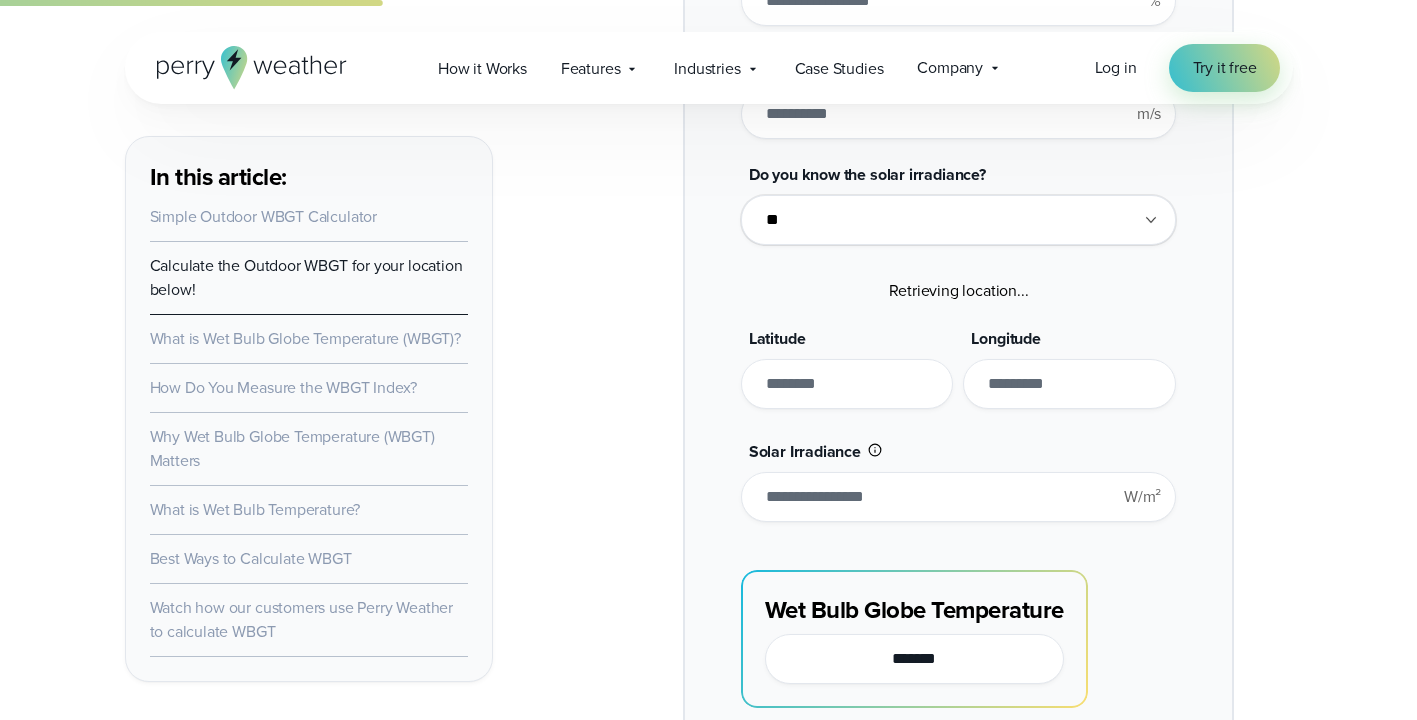 type on "*******" 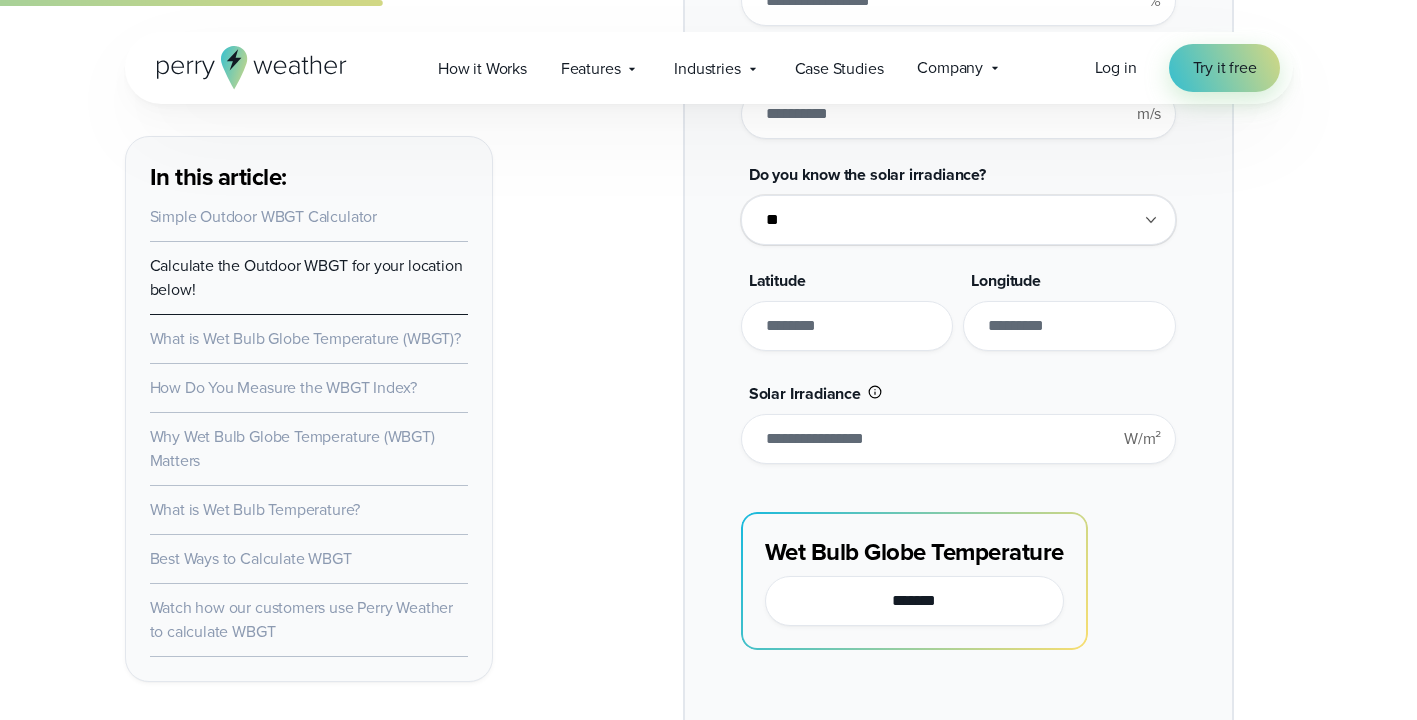 click 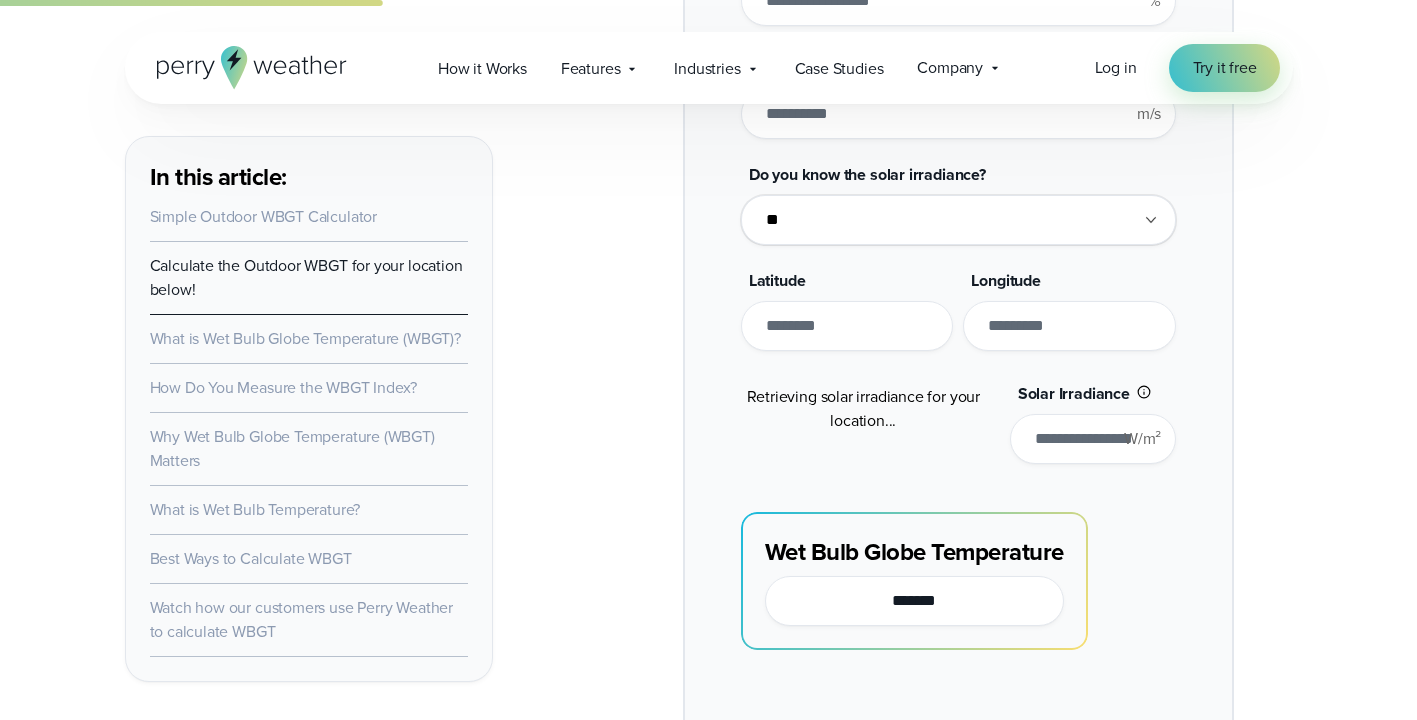 type on "*******" 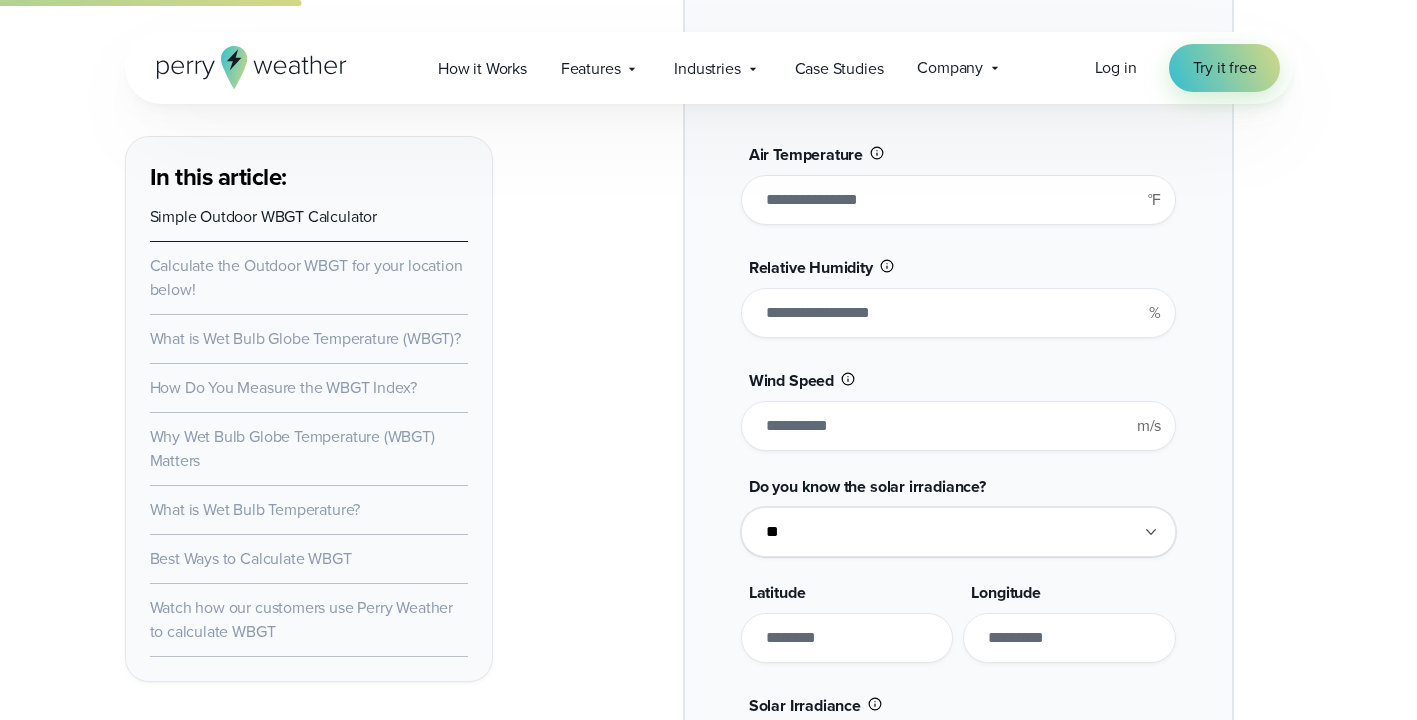 scroll, scrollTop: 1718, scrollLeft: 0, axis: vertical 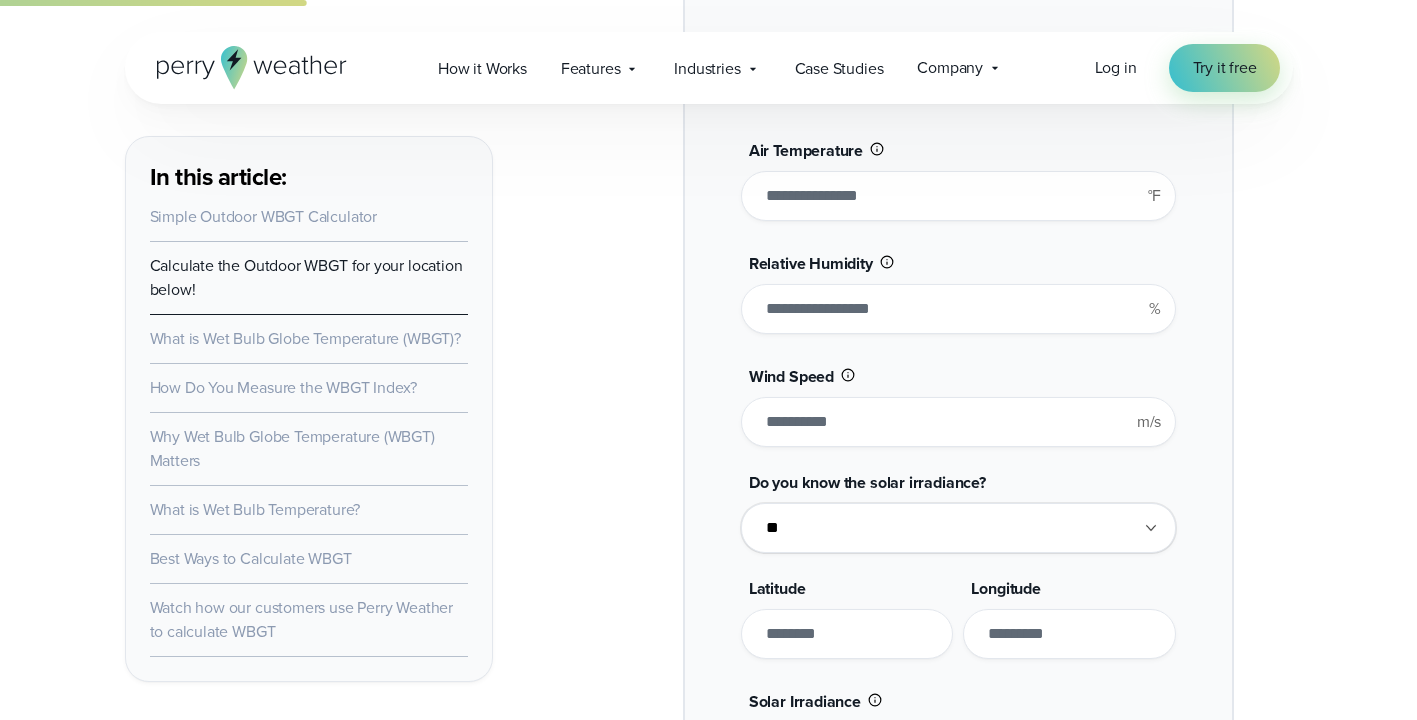 click on "***" at bounding box center [958, 196] 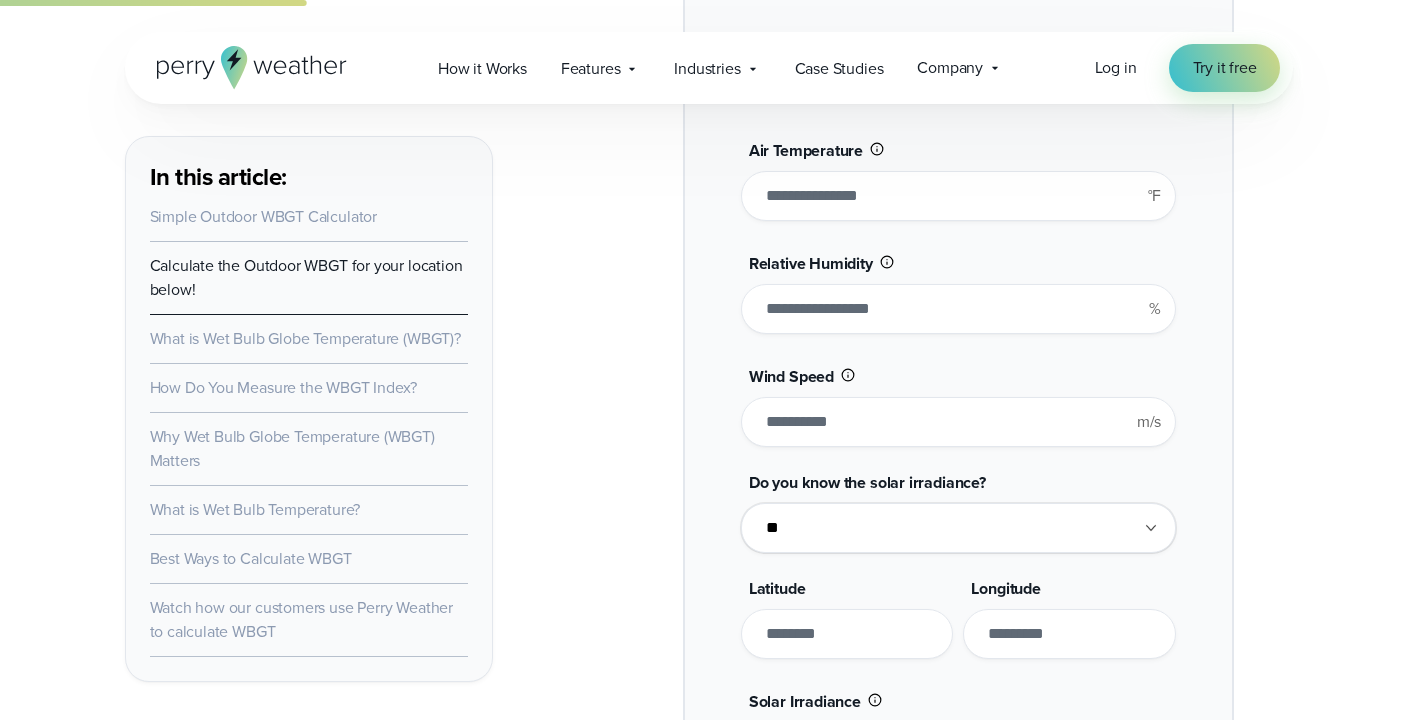 type on "***" 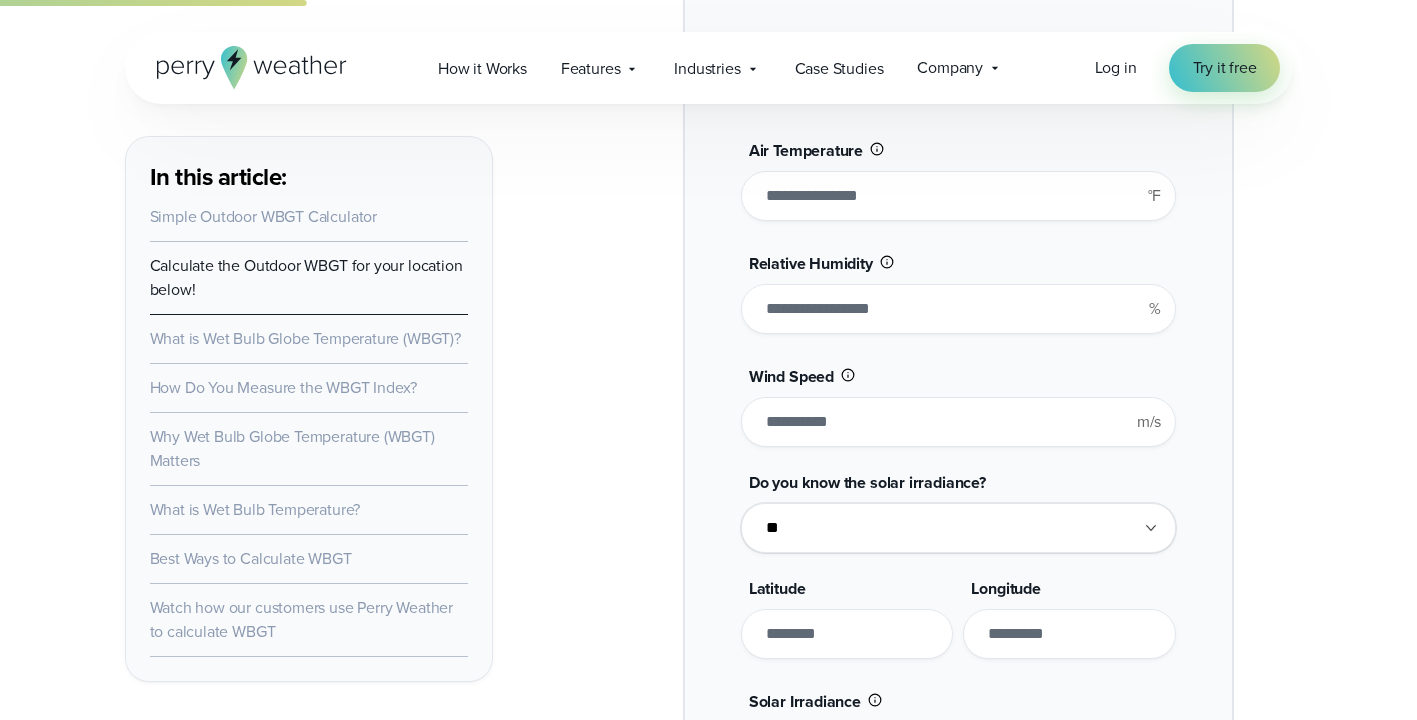 type on "*******" 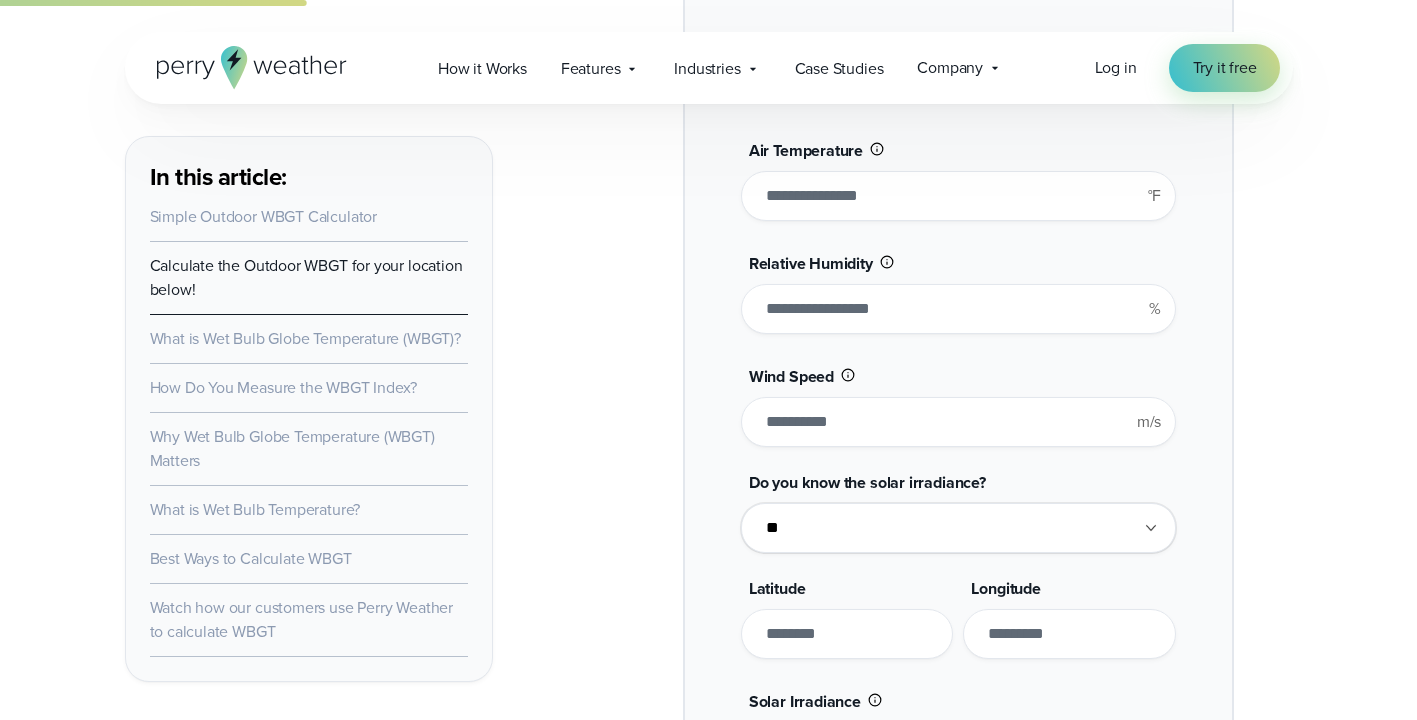 type on "**" 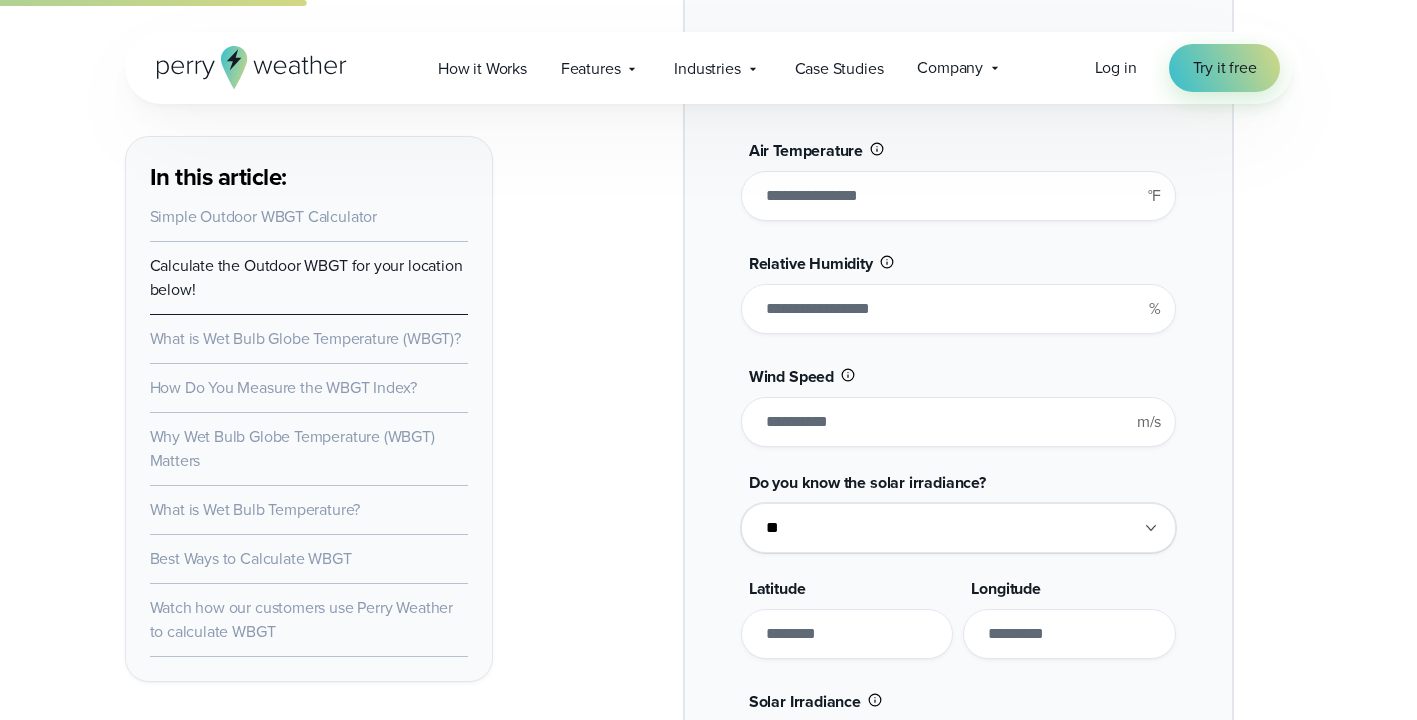 type on "*******" 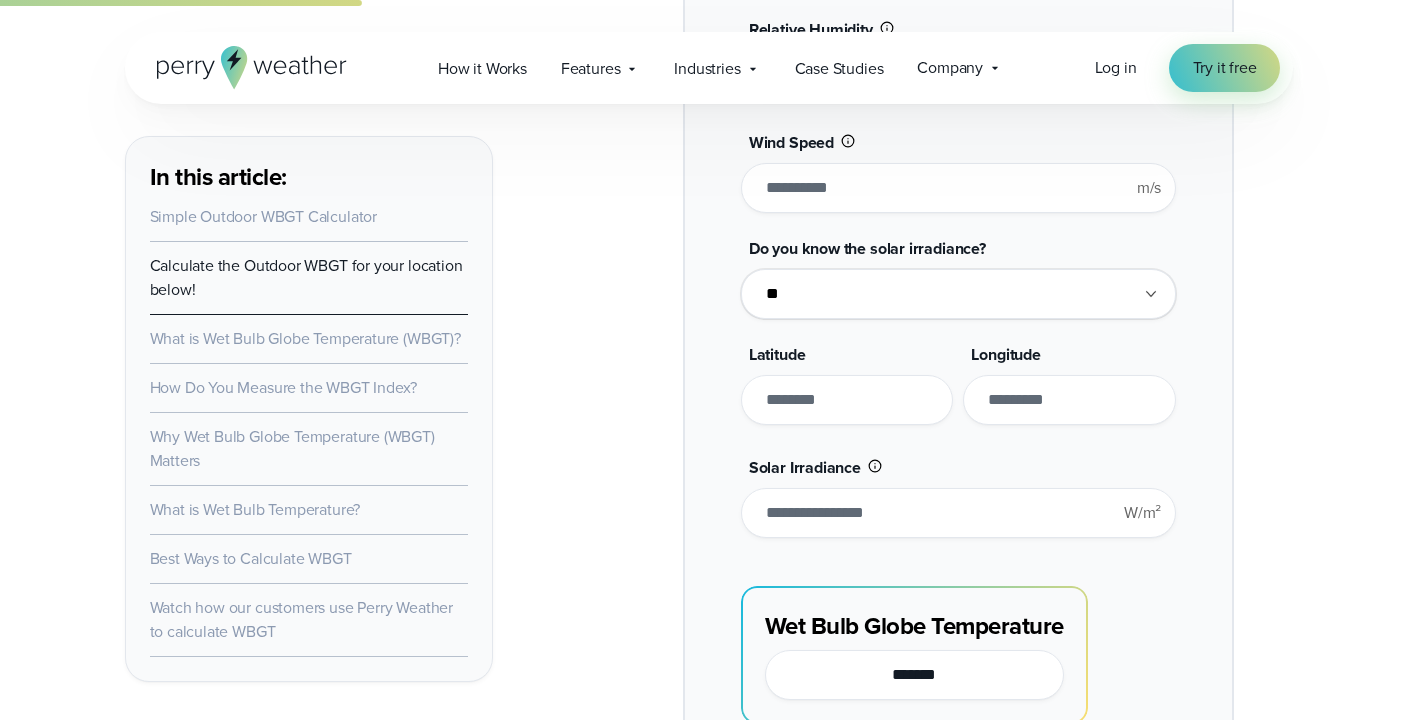 scroll, scrollTop: 1961, scrollLeft: 0, axis: vertical 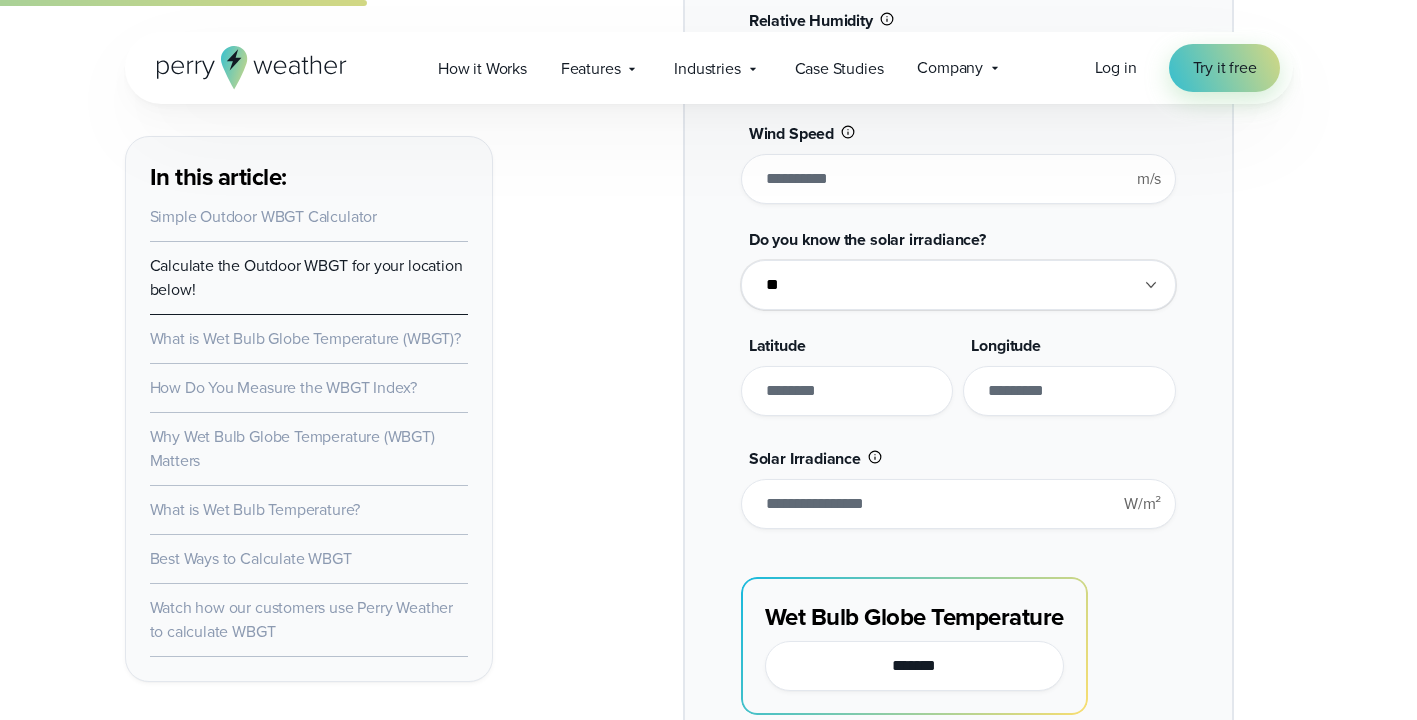 type on "*" 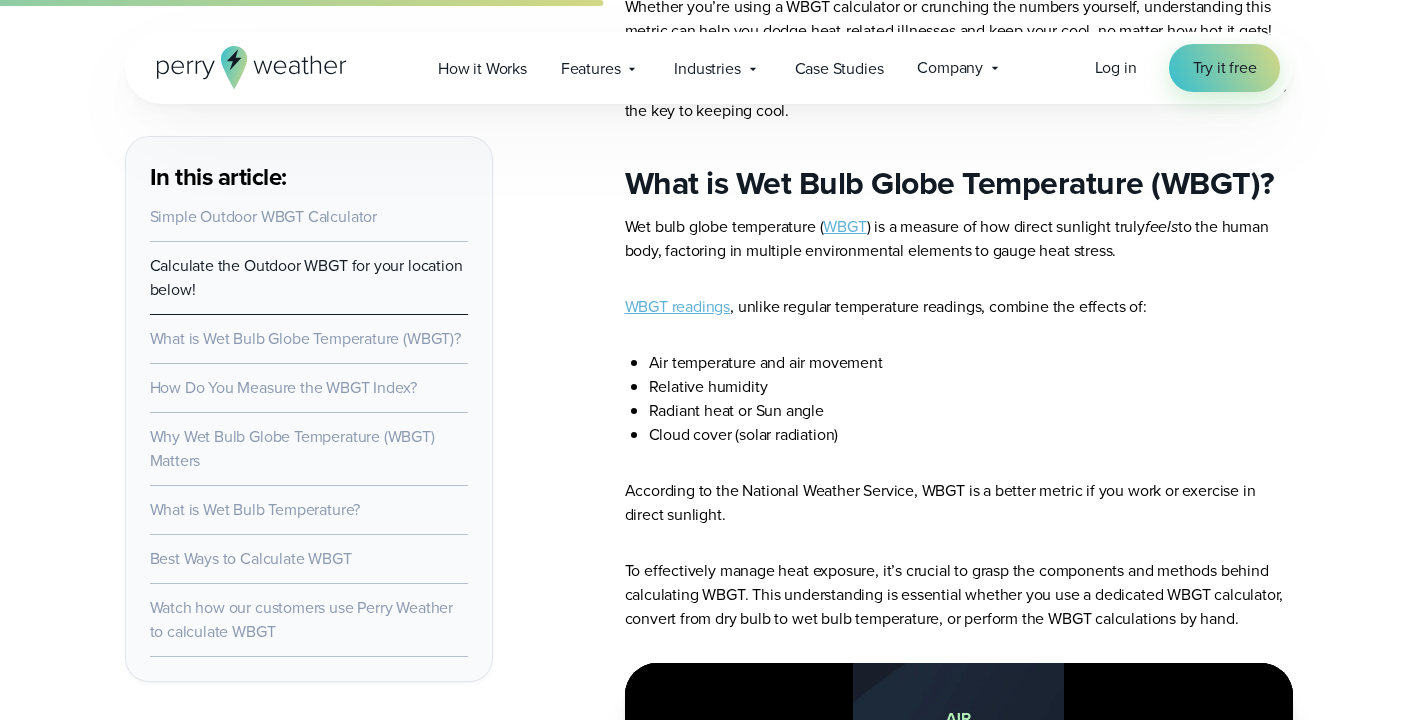 scroll, scrollTop: 2988, scrollLeft: 0, axis: vertical 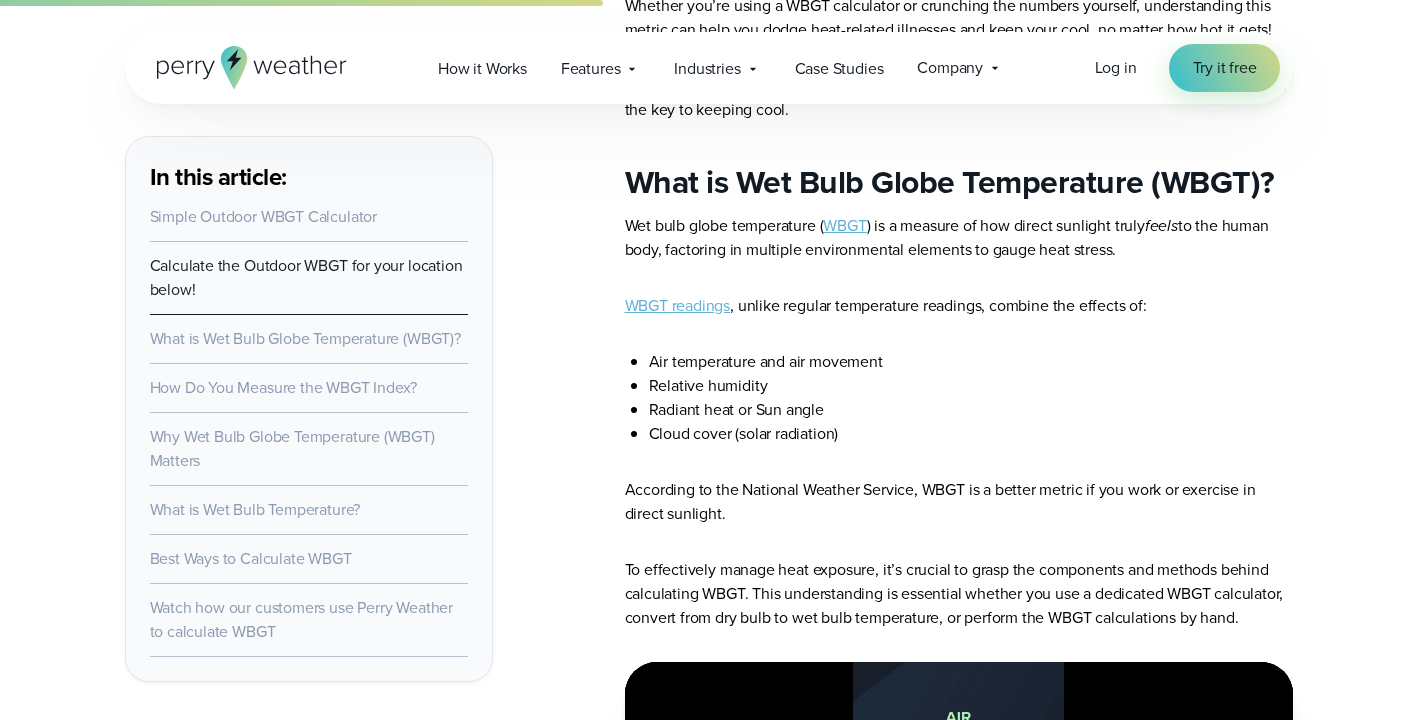 click on "WBGT readings" at bounding box center (678, 305) 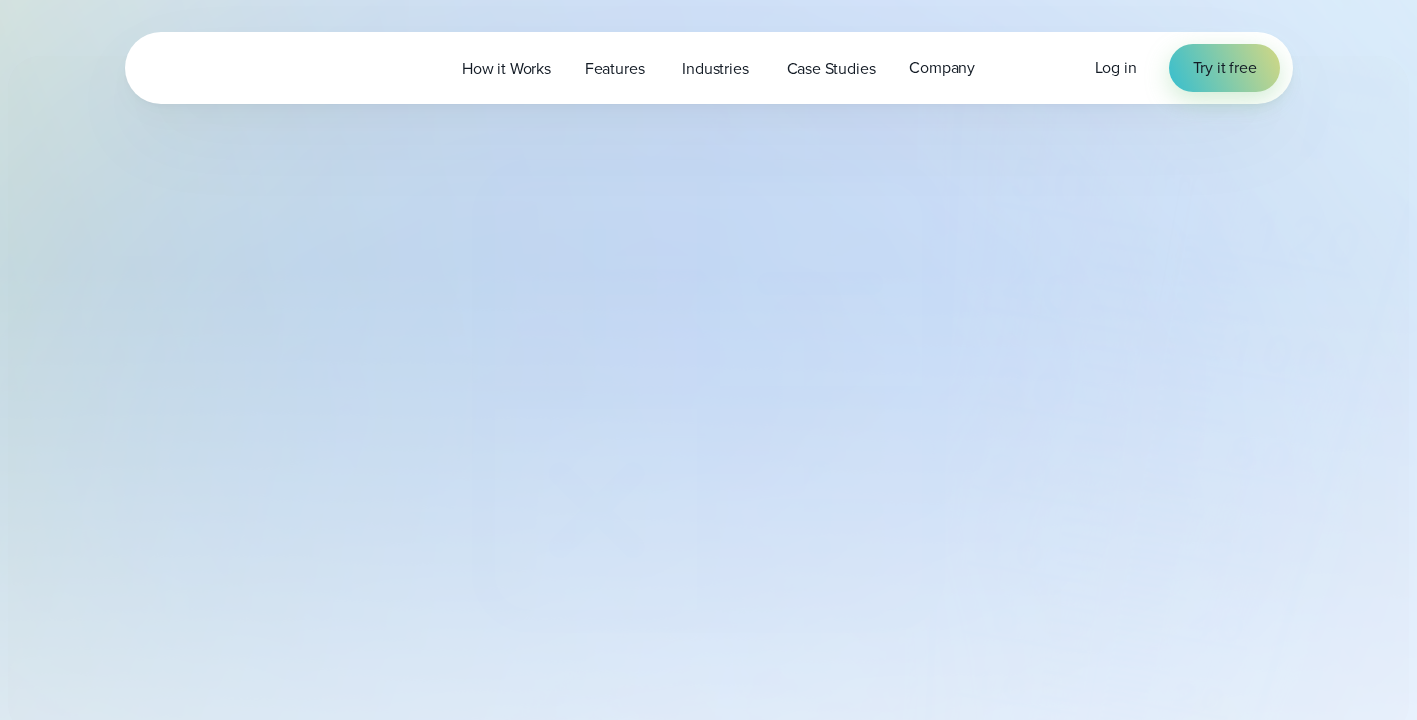 select on "***" 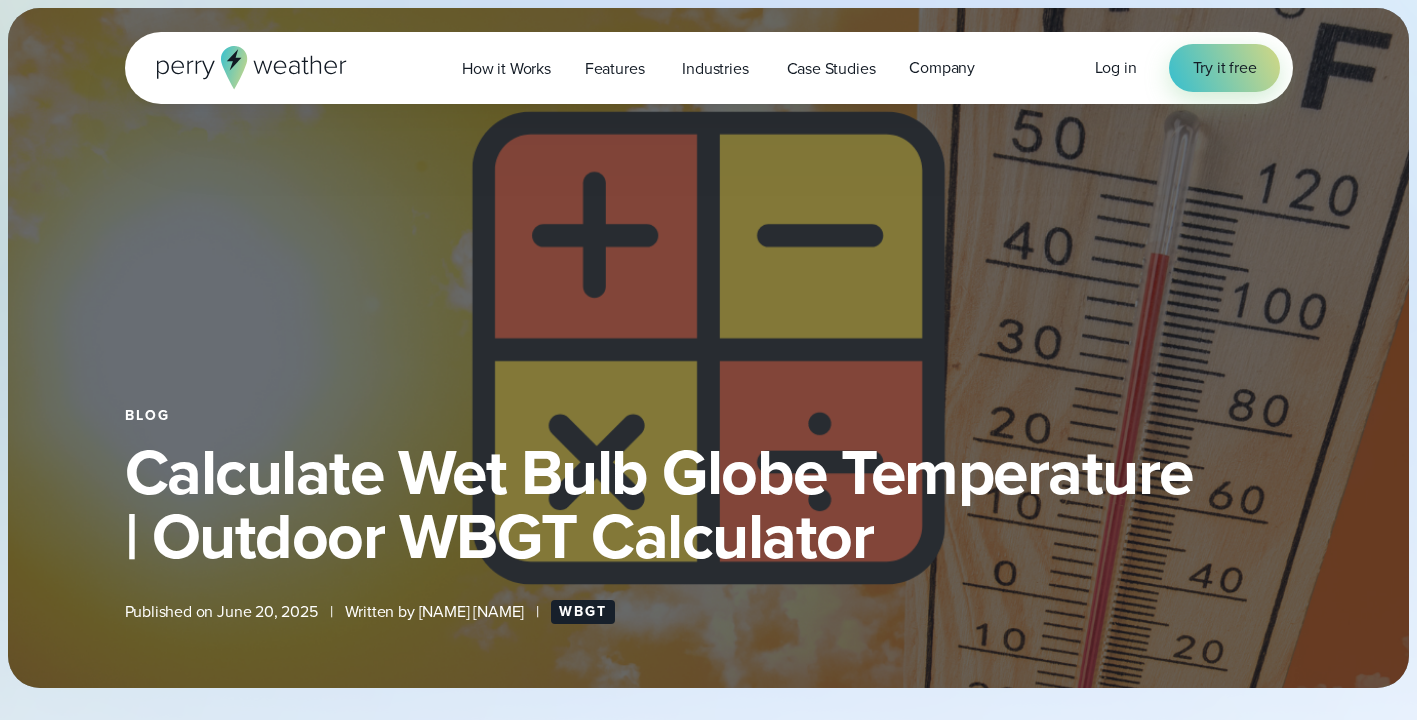scroll, scrollTop: 0, scrollLeft: 0, axis: both 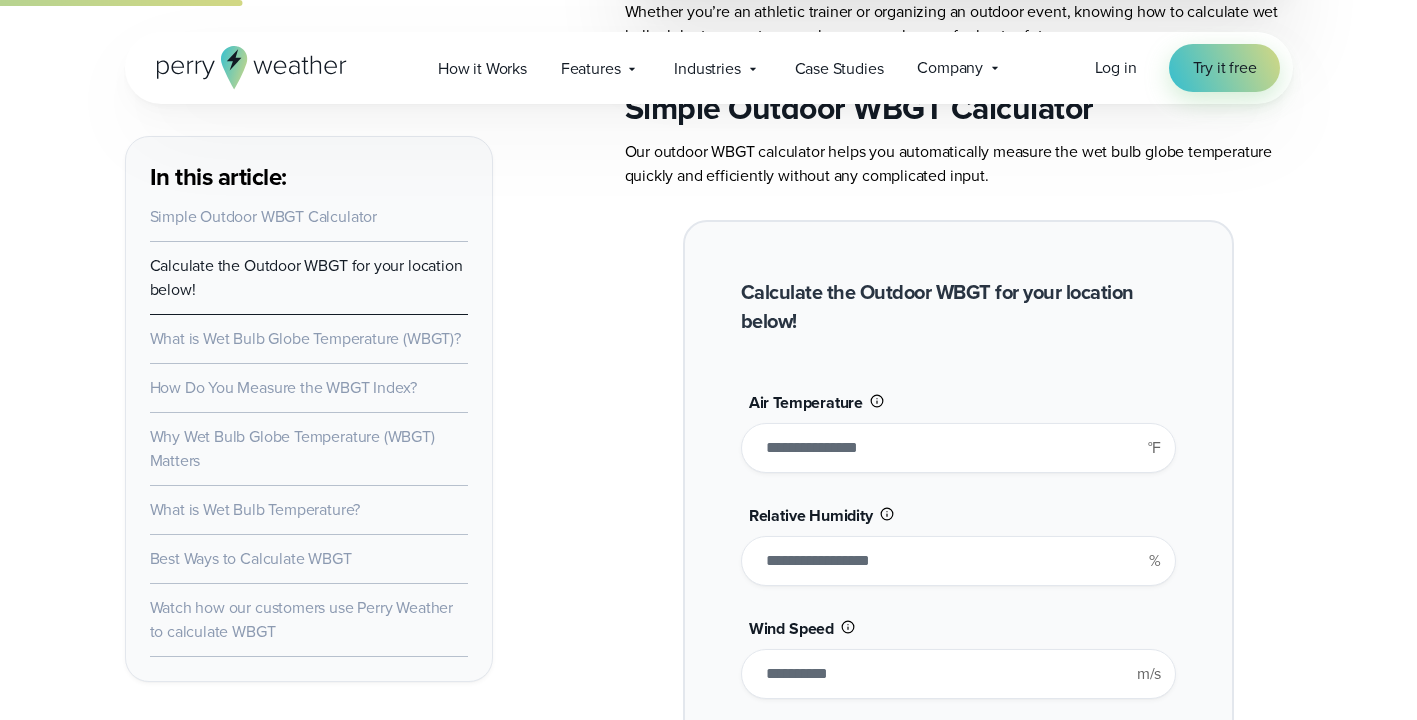 click on "Best Ways to Calculate WBGT" at bounding box center [251, 558] 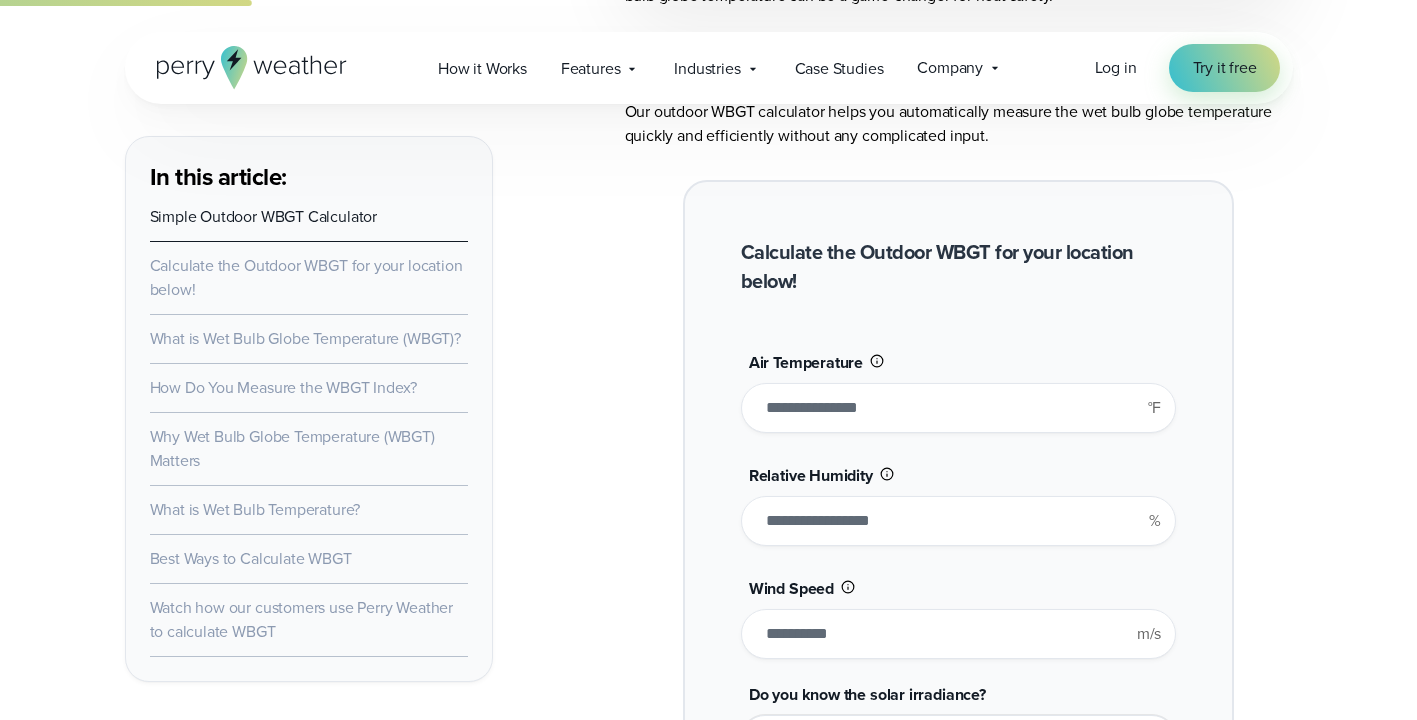 scroll, scrollTop: 1454, scrollLeft: 0, axis: vertical 